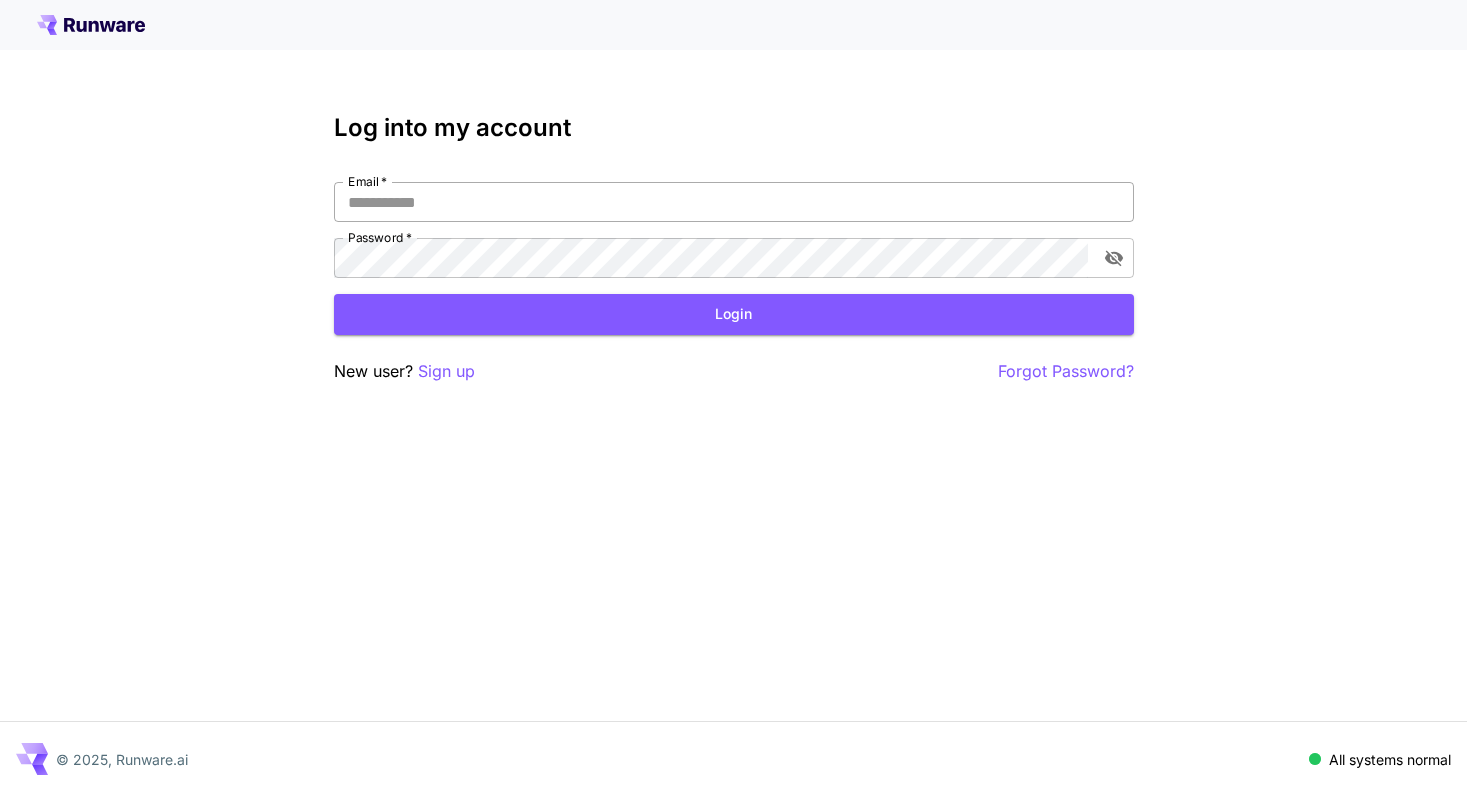 scroll, scrollTop: 0, scrollLeft: 0, axis: both 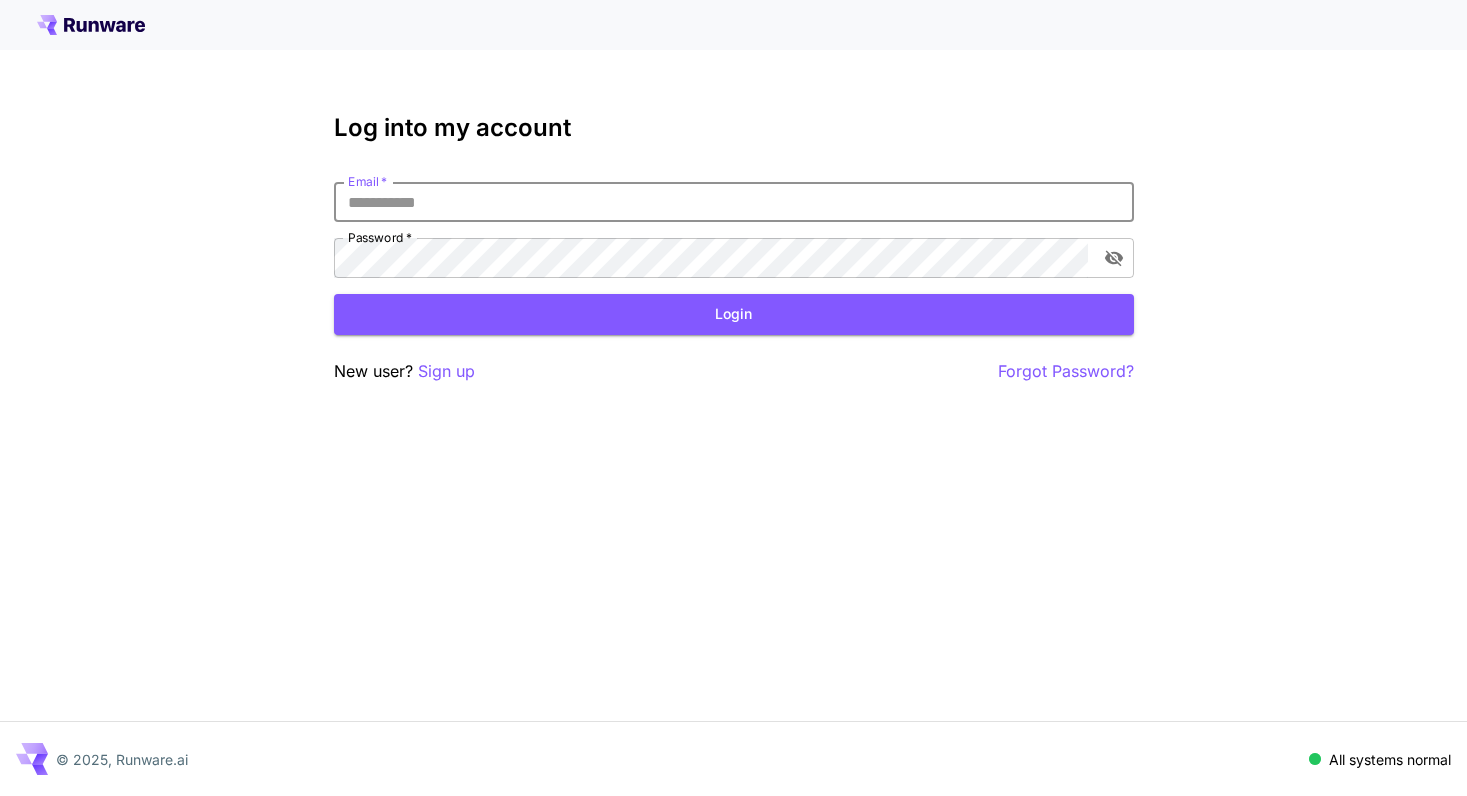 type on "*" 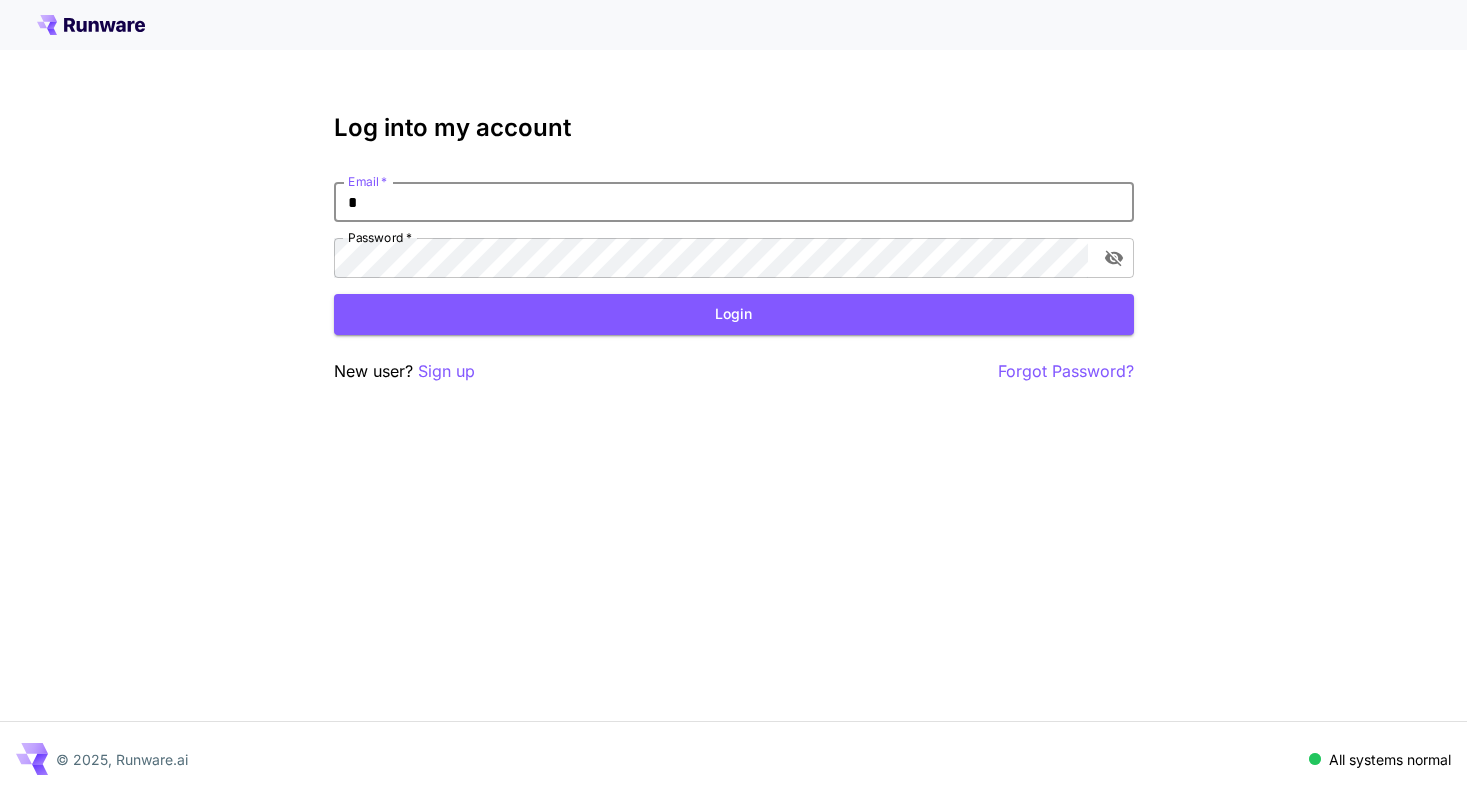type on "**********" 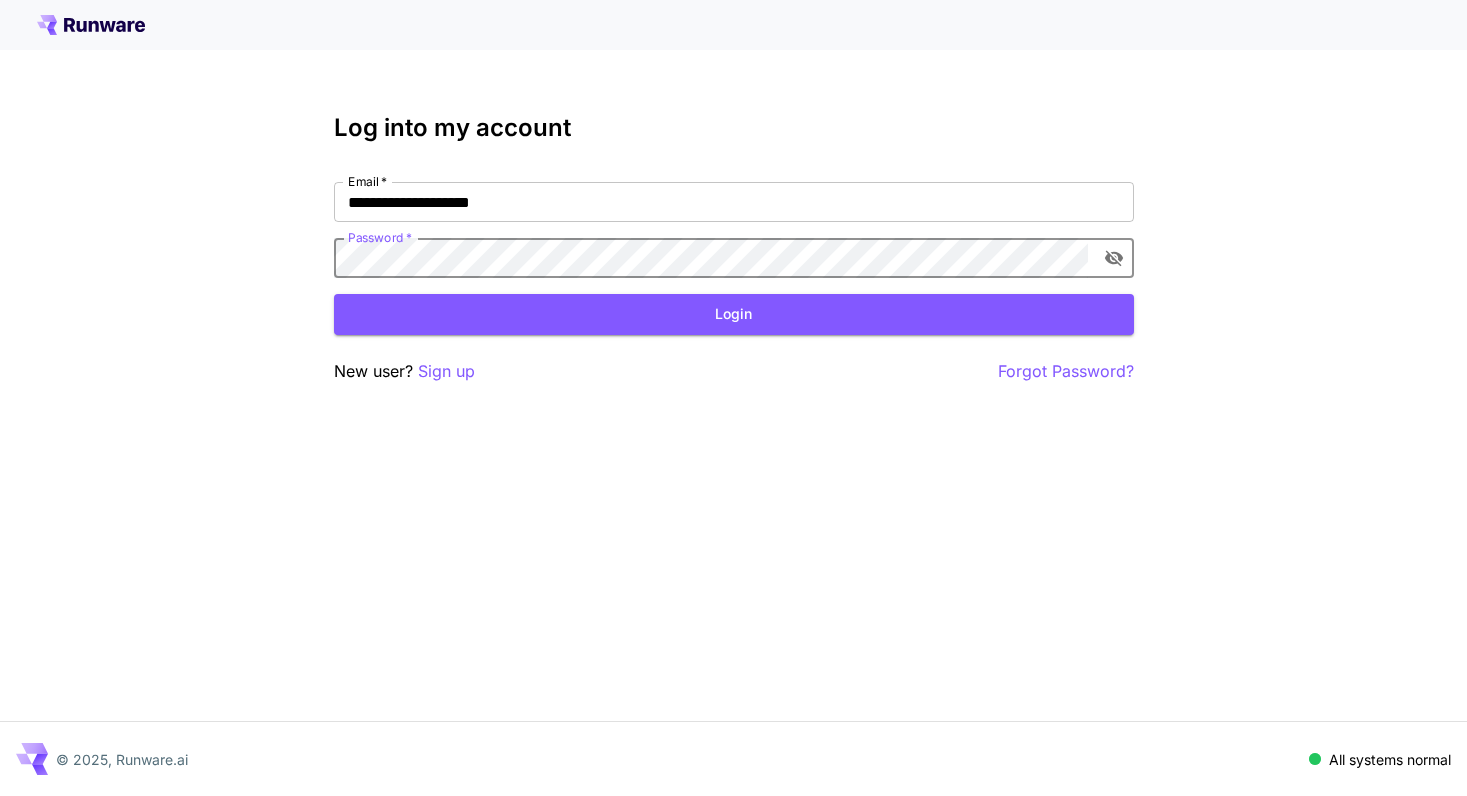 click on "Login" at bounding box center [734, 314] 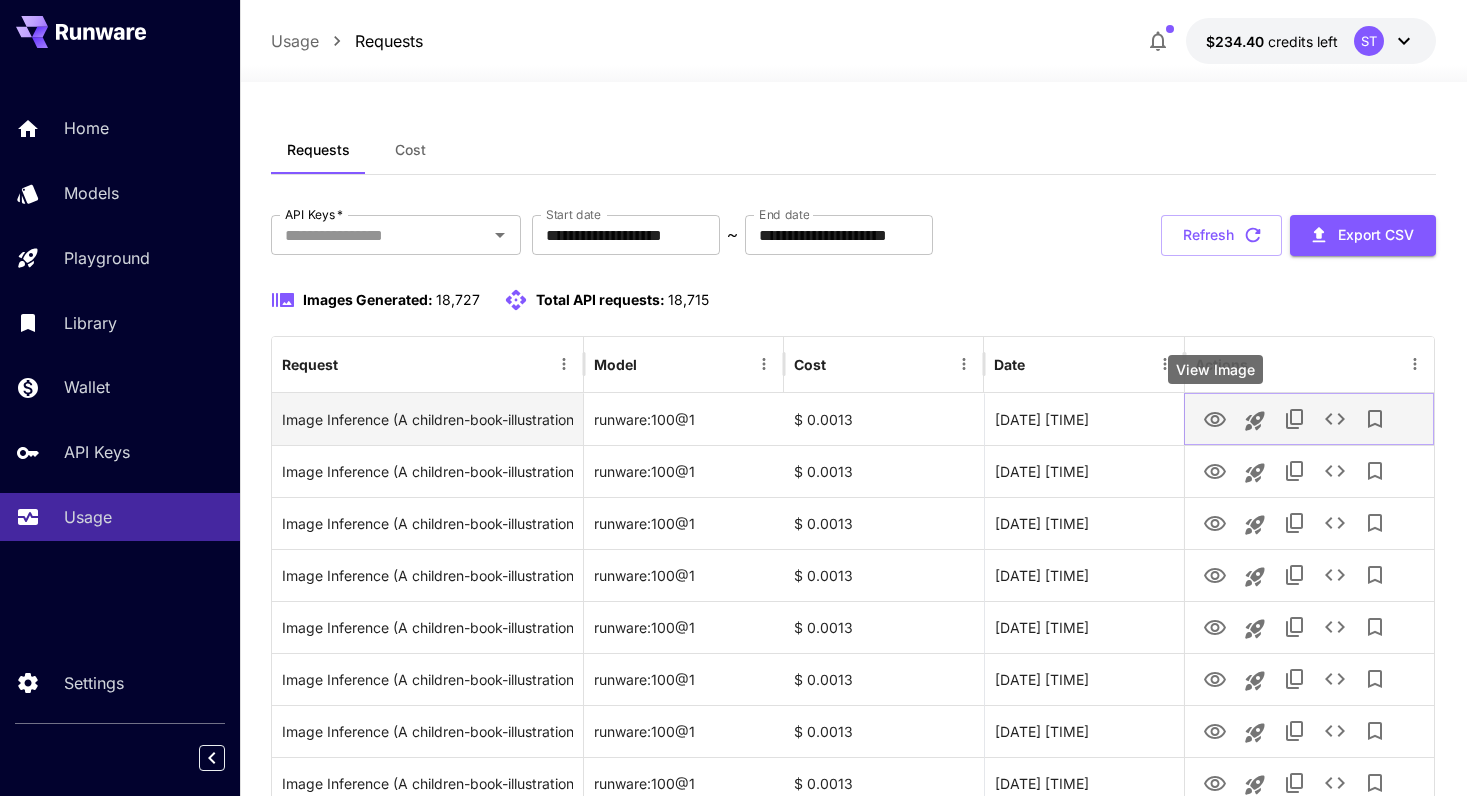 click 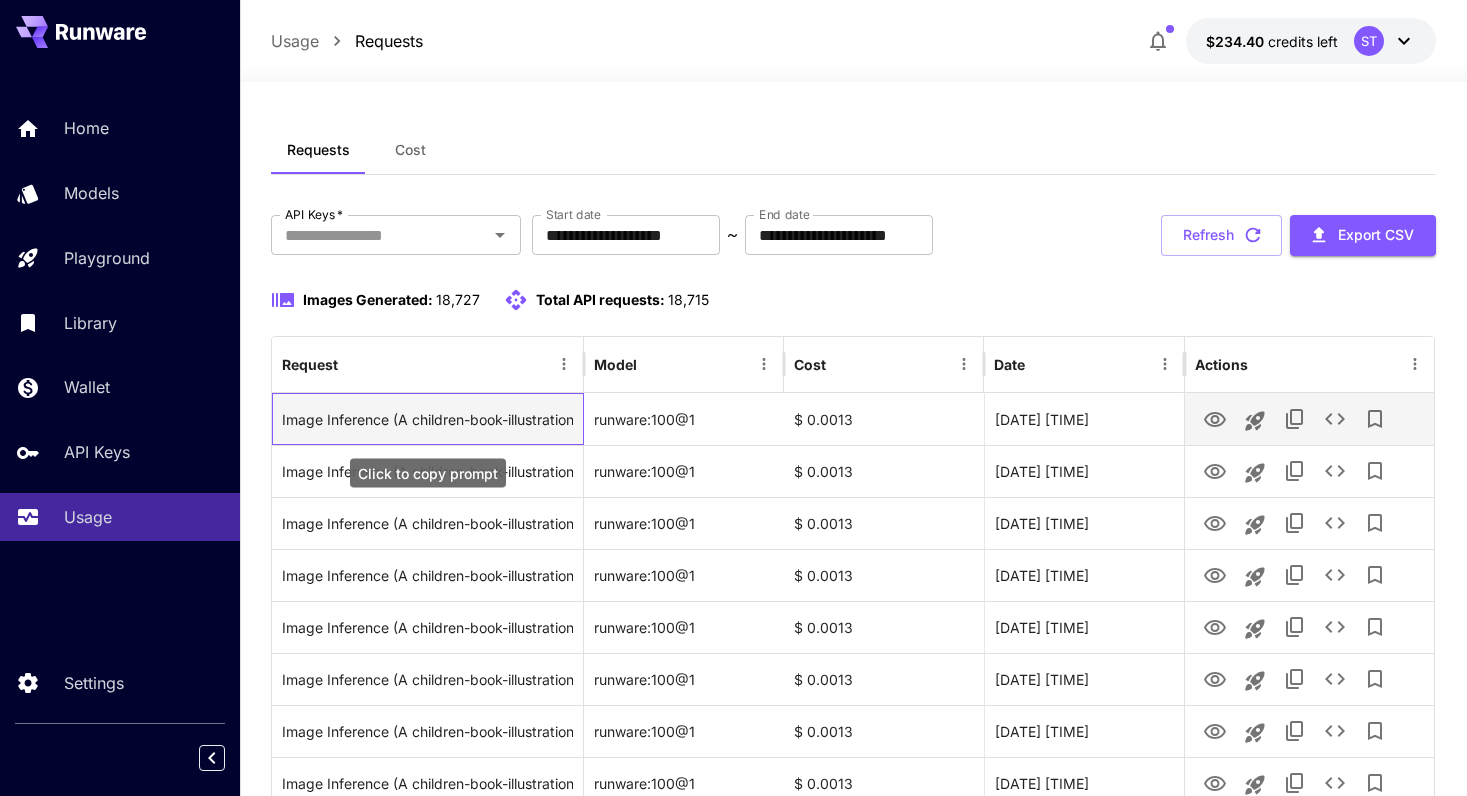 click on "Image Inference (A children-book-illustration showing cat playing. Bright, cheerful, safe for children., award-winning children's book illustration style, ultra-realistic skin tones, accurate diverse representation, beautiful vibrant colors, perfect lighting, professional artwork composition, high-quality detailed artwork, child-appropriate content, consistent character design, inclusive and diverse, completely text-free, museum-quality illustration, masterpiece children's art)" at bounding box center [428, 419] 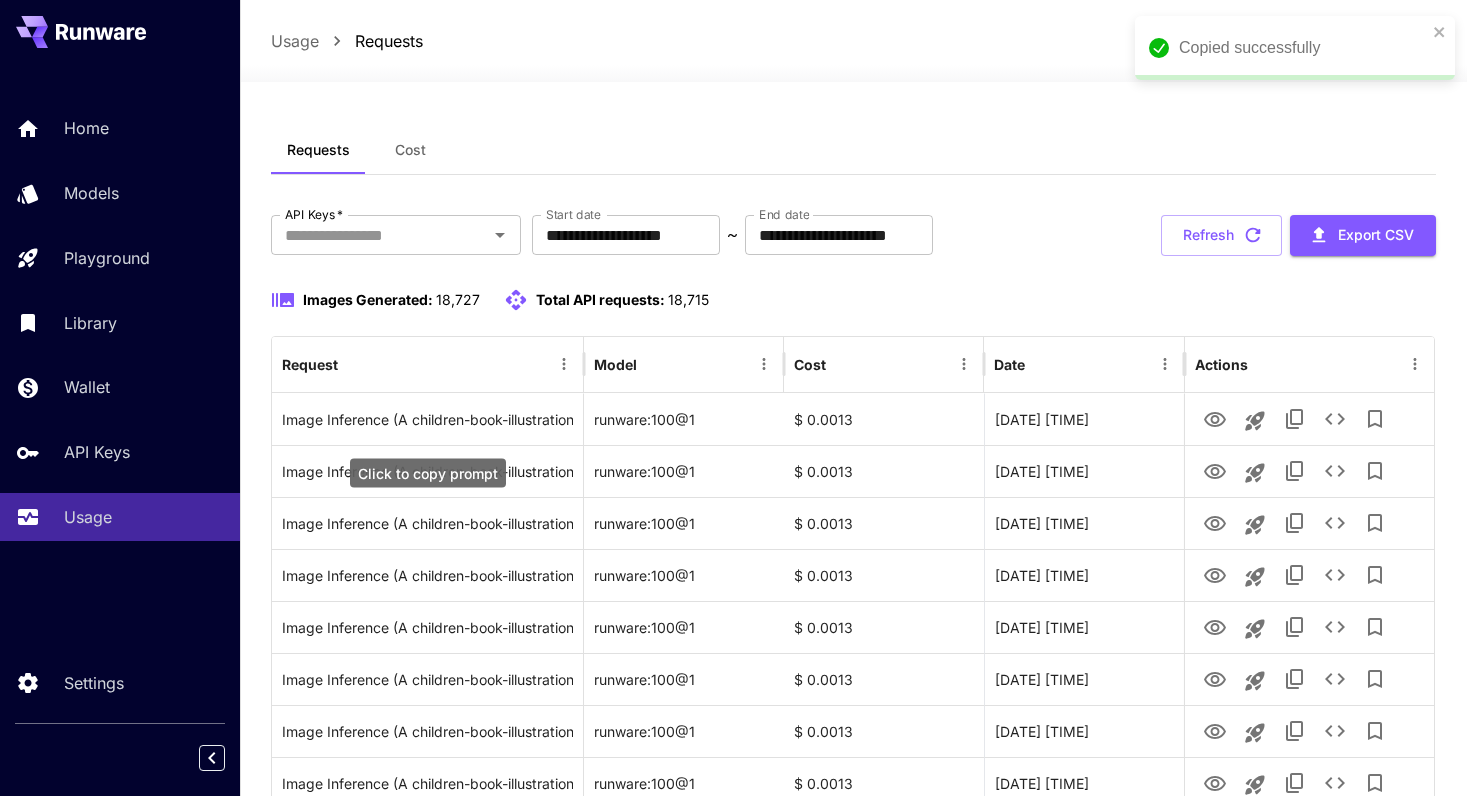 click on "Click to copy prompt" at bounding box center (428, 473) 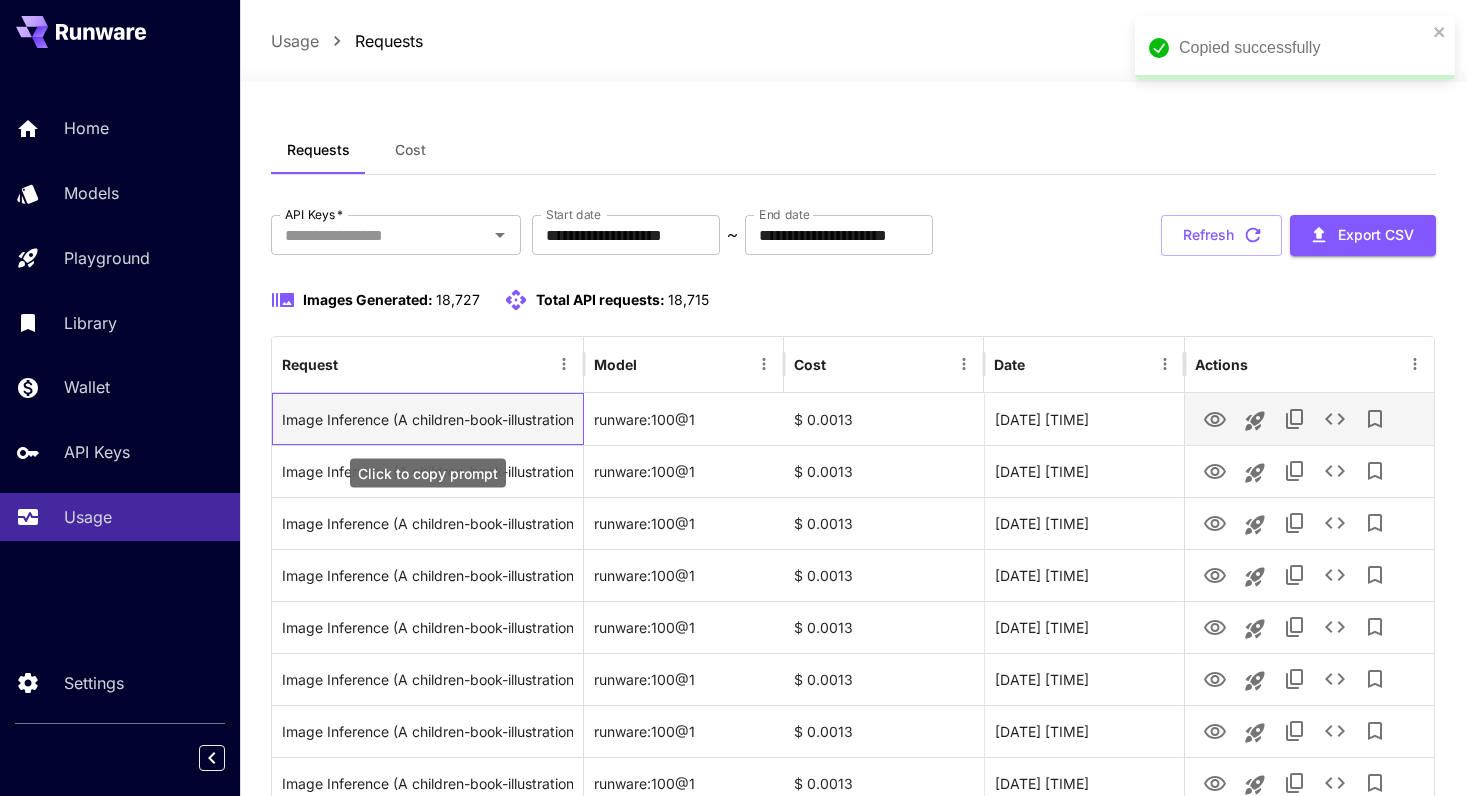 click on "Image Inference (A children-book-illustration showing cat playing. Bright, cheerful, safe for children., award-winning children's book illustration style, ultra-realistic skin tones, accurate diverse representation, beautiful vibrant colors, perfect lighting, professional artwork composition, high-quality detailed artwork, child-appropriate content, consistent character design, inclusive and diverse, completely text-free, museum-quality illustration, masterpiece children's art)" at bounding box center (428, 419) 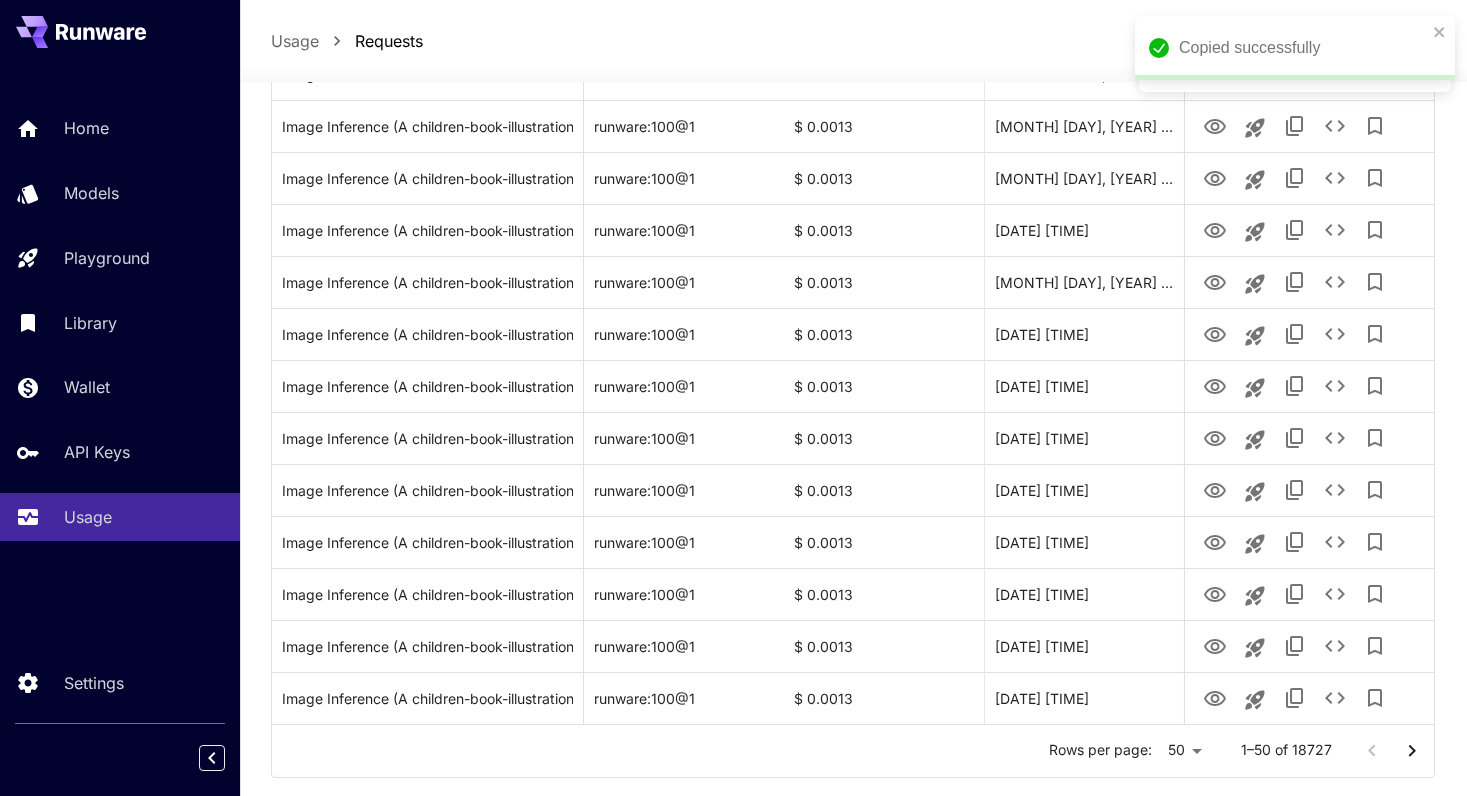 scroll, scrollTop: 2310, scrollLeft: 0, axis: vertical 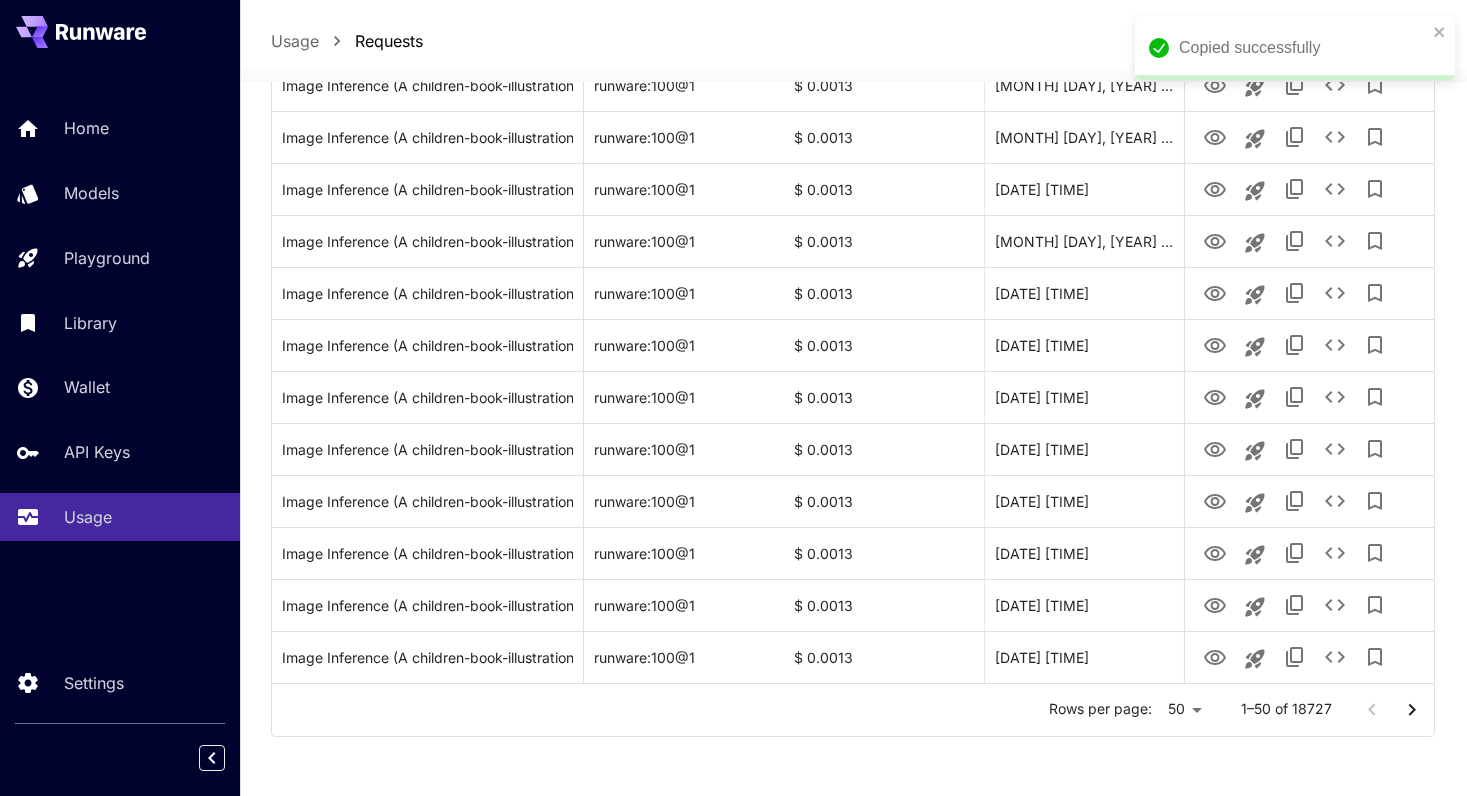 click 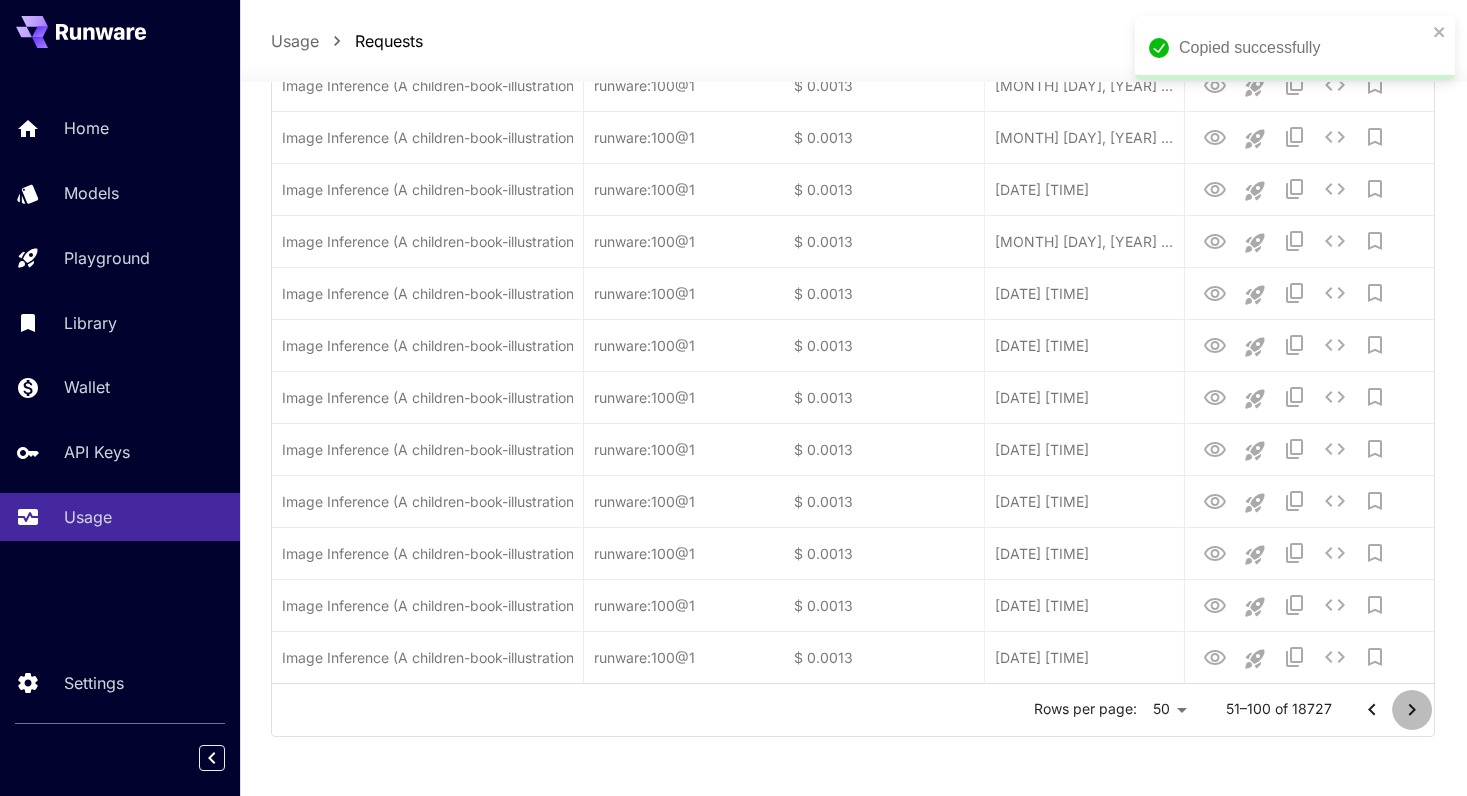 click 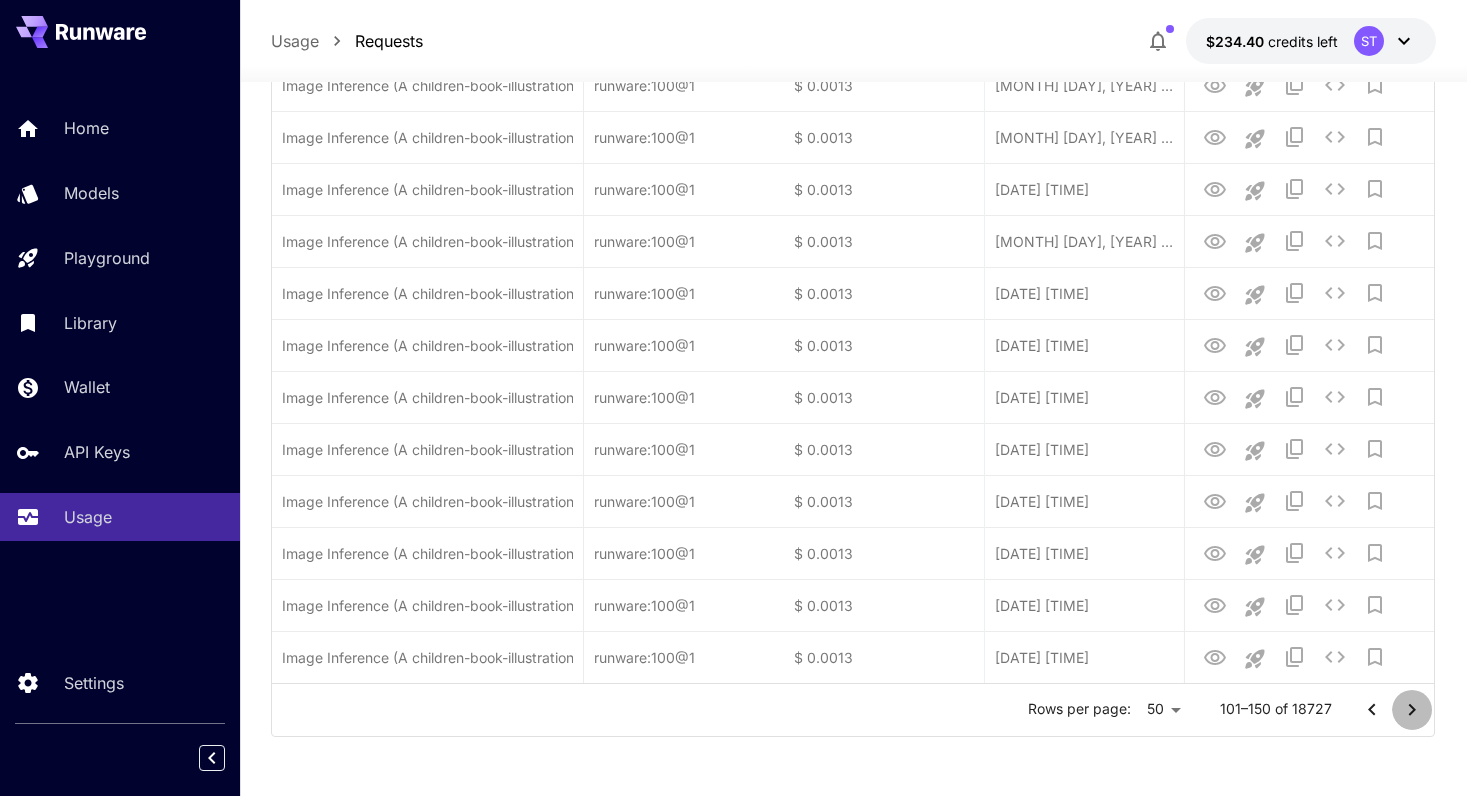 click 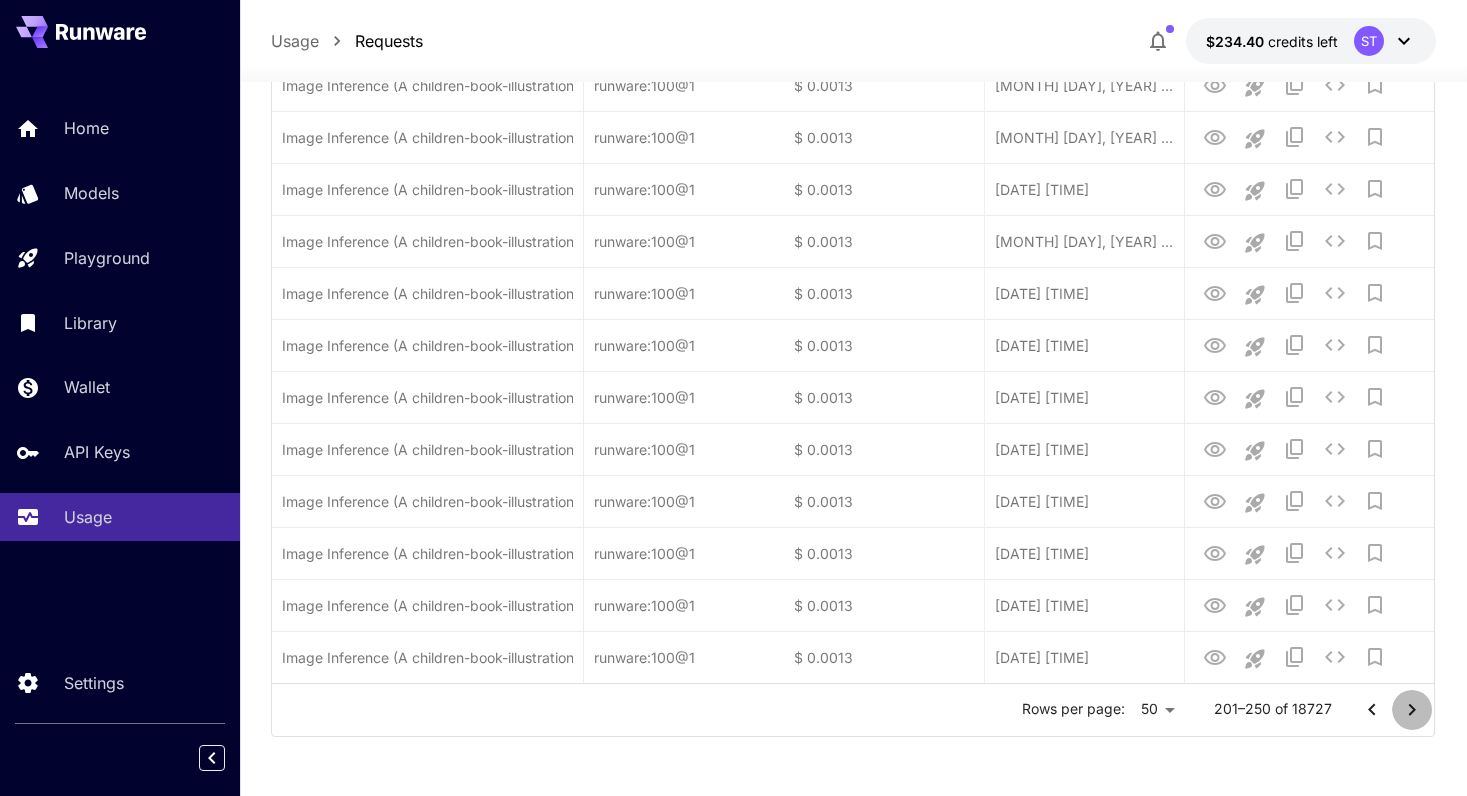 click 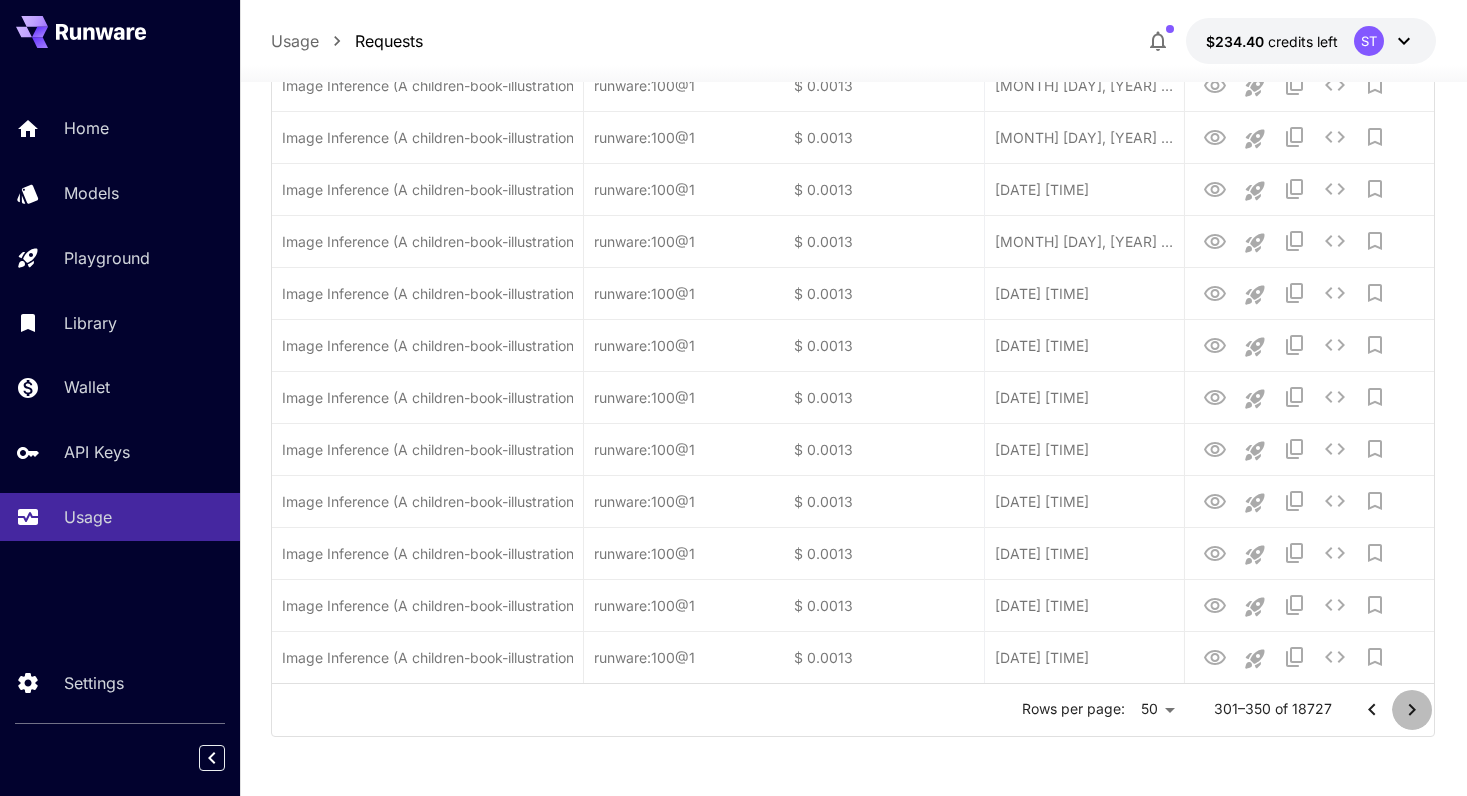 click 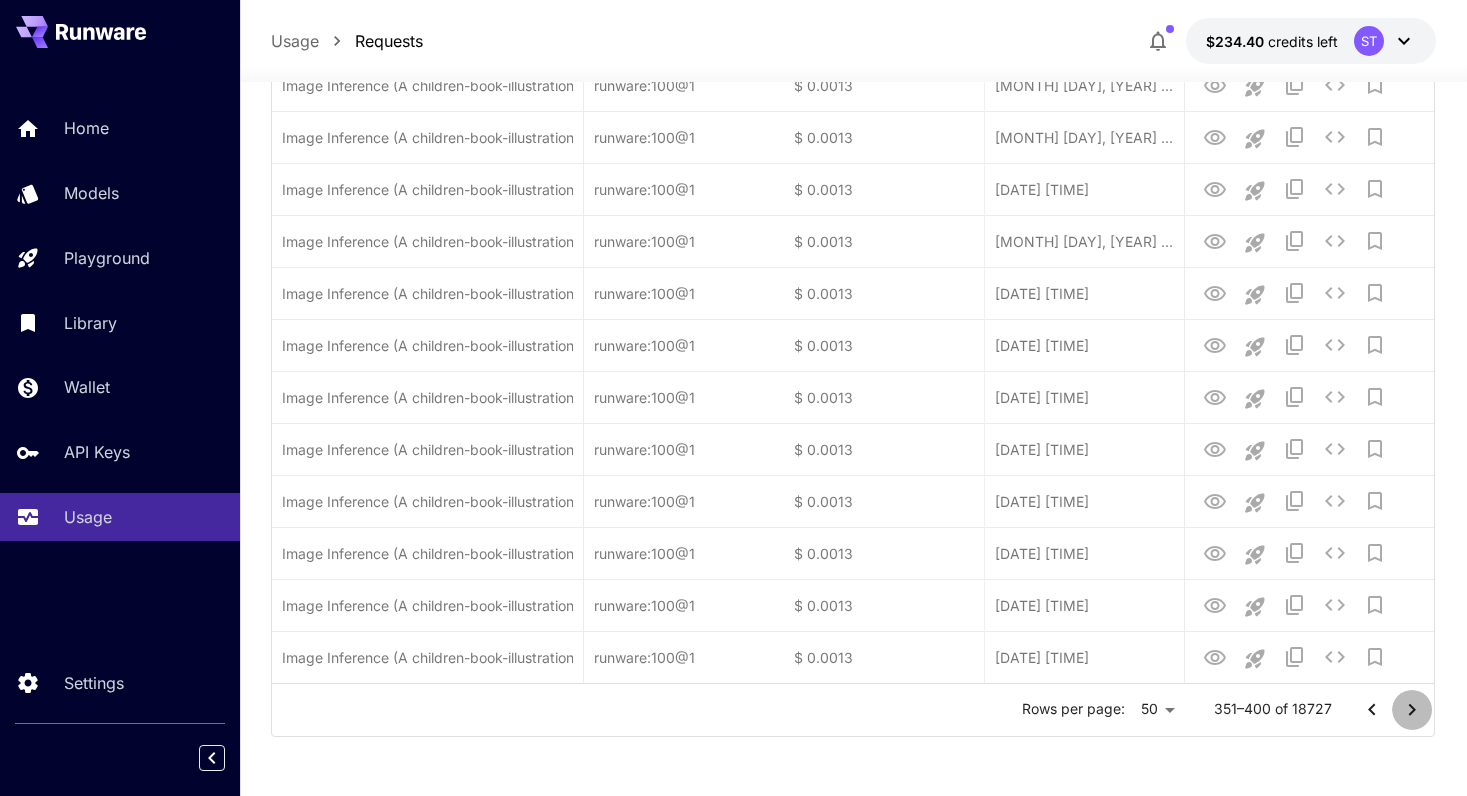 click 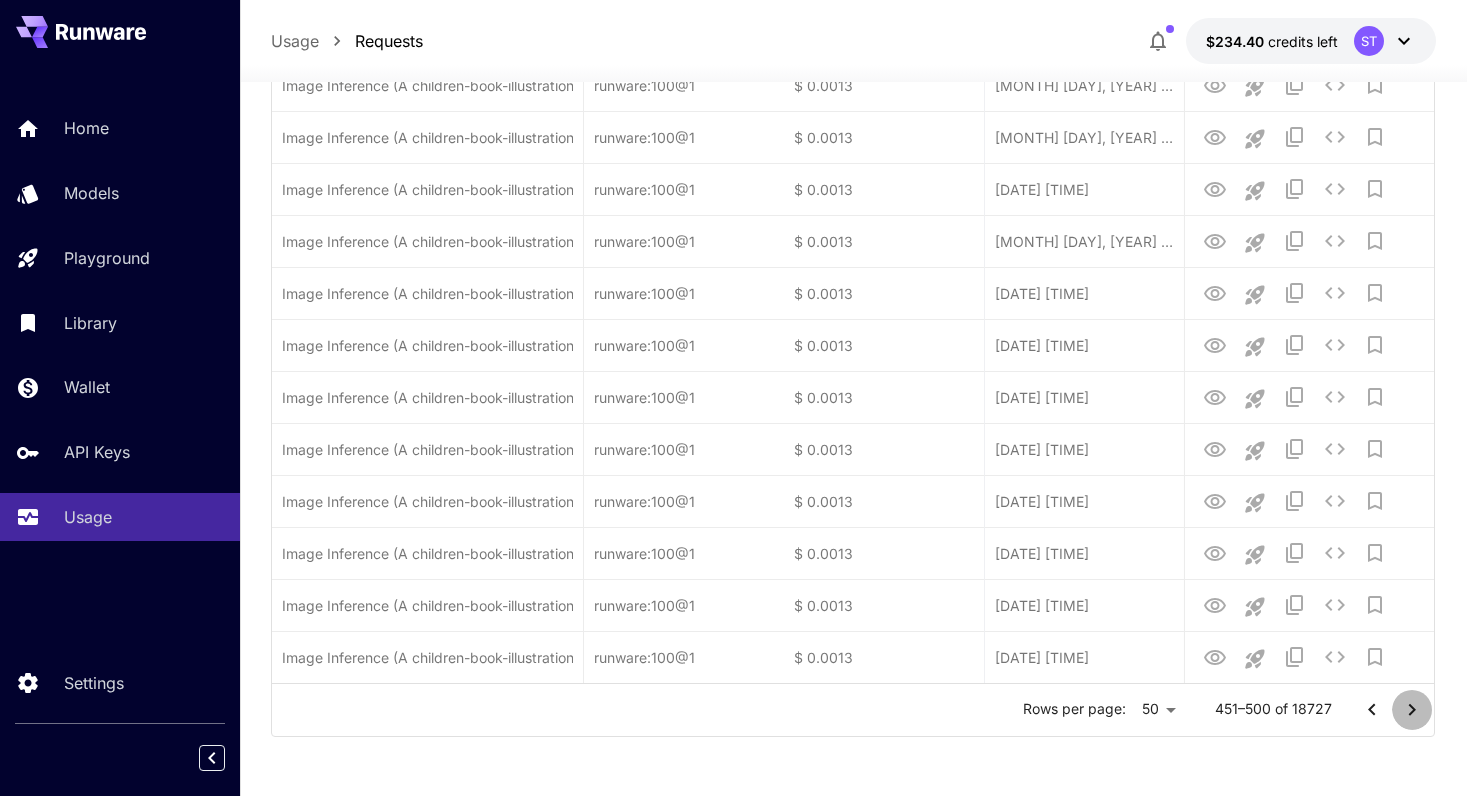 click 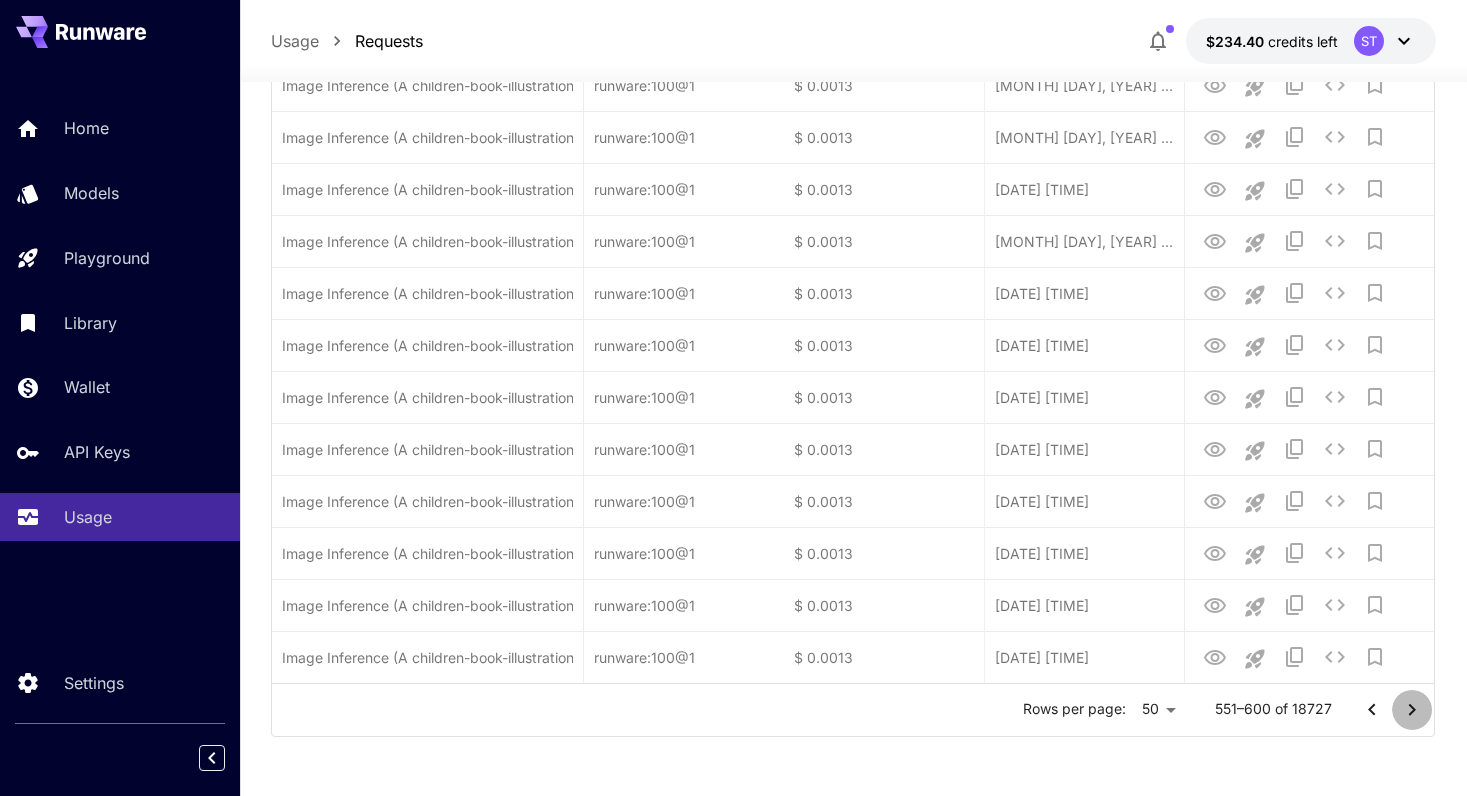click 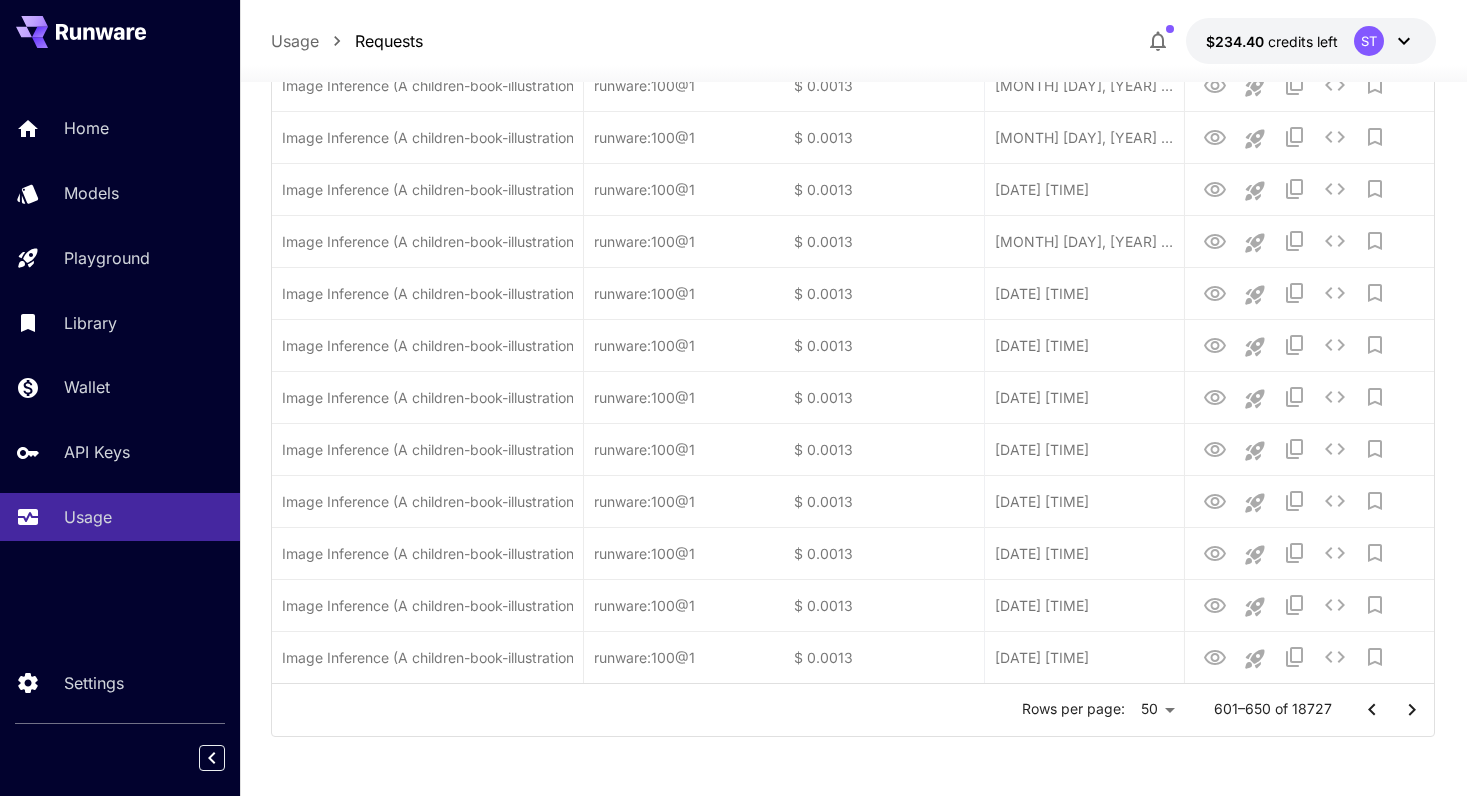 click 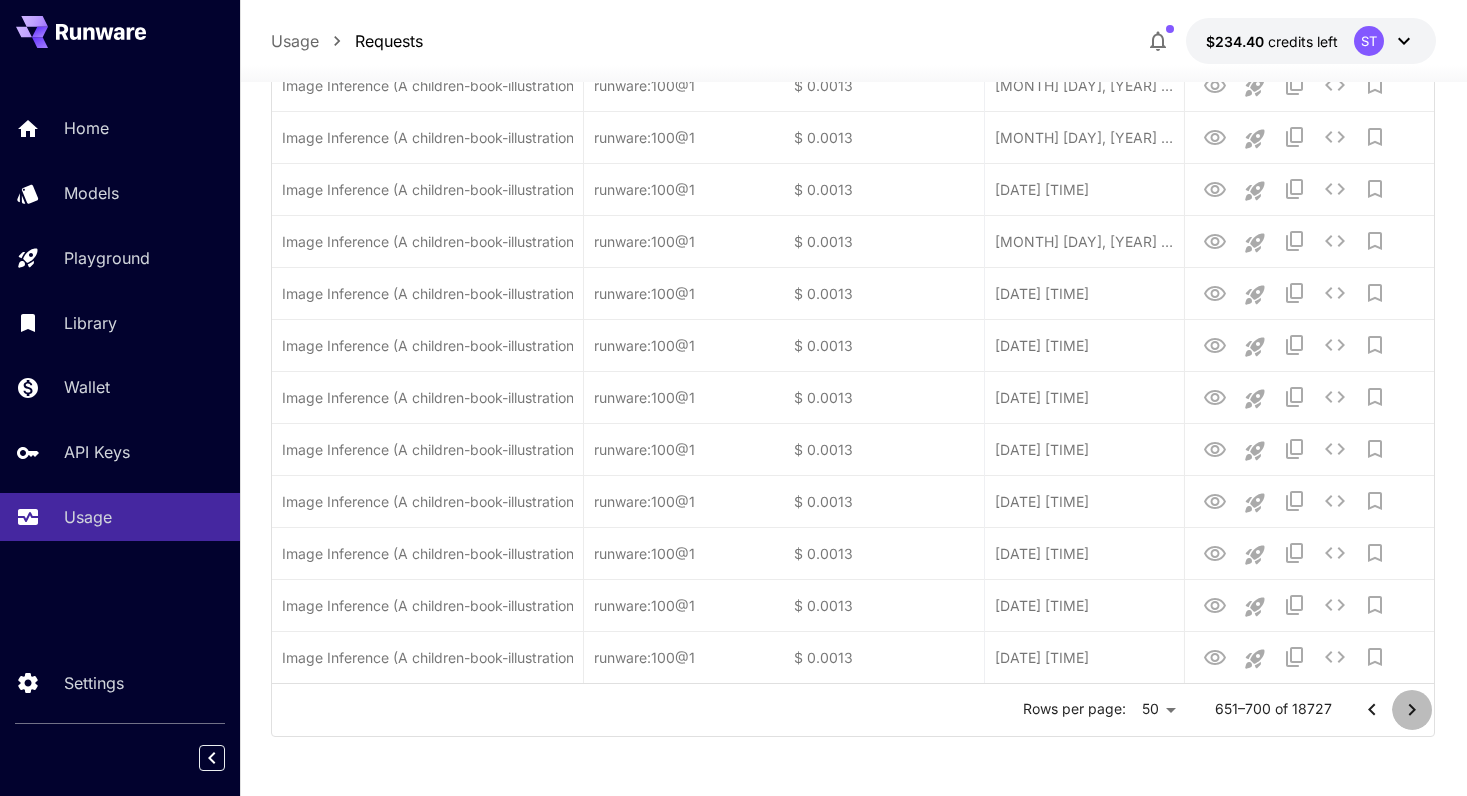 click 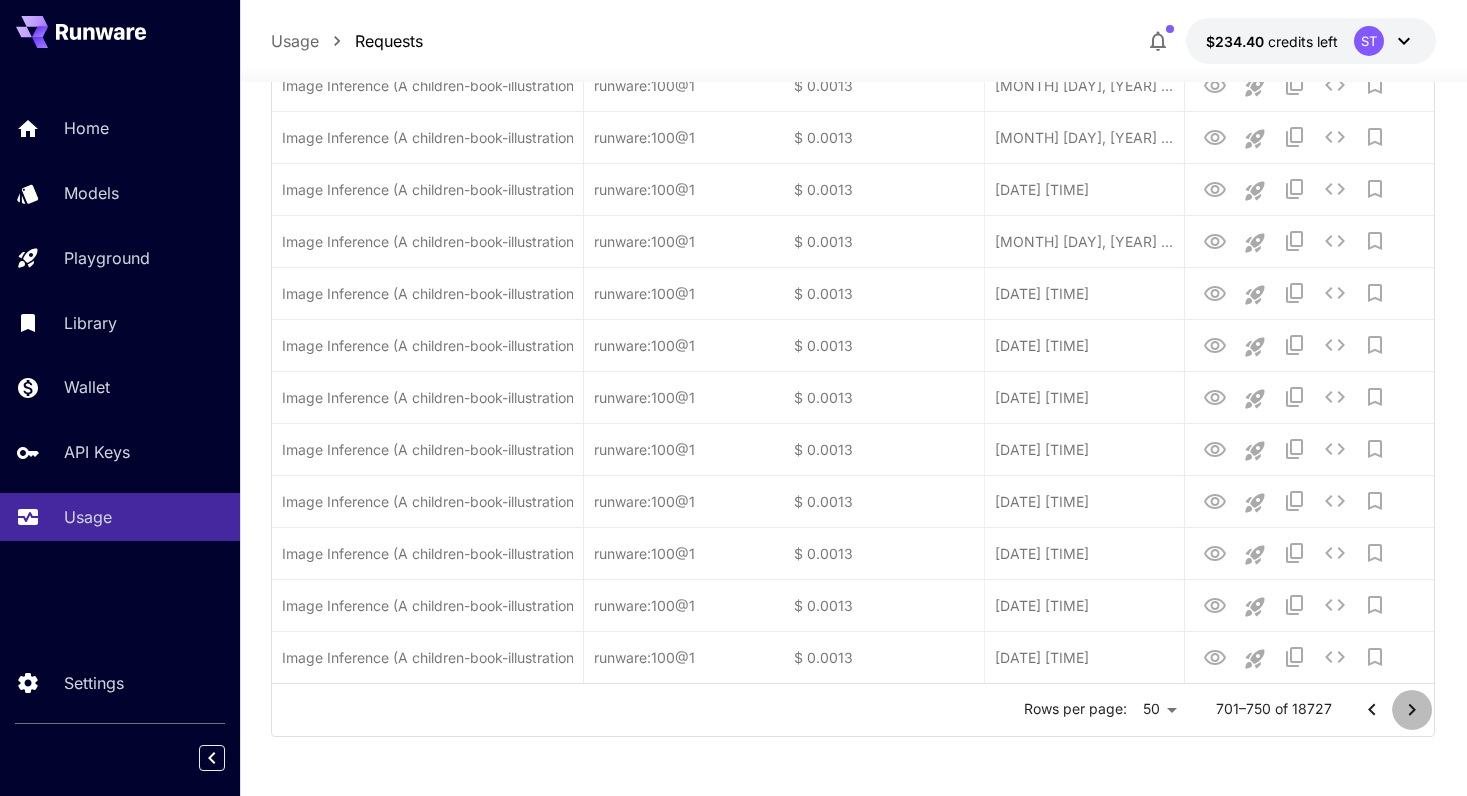 click 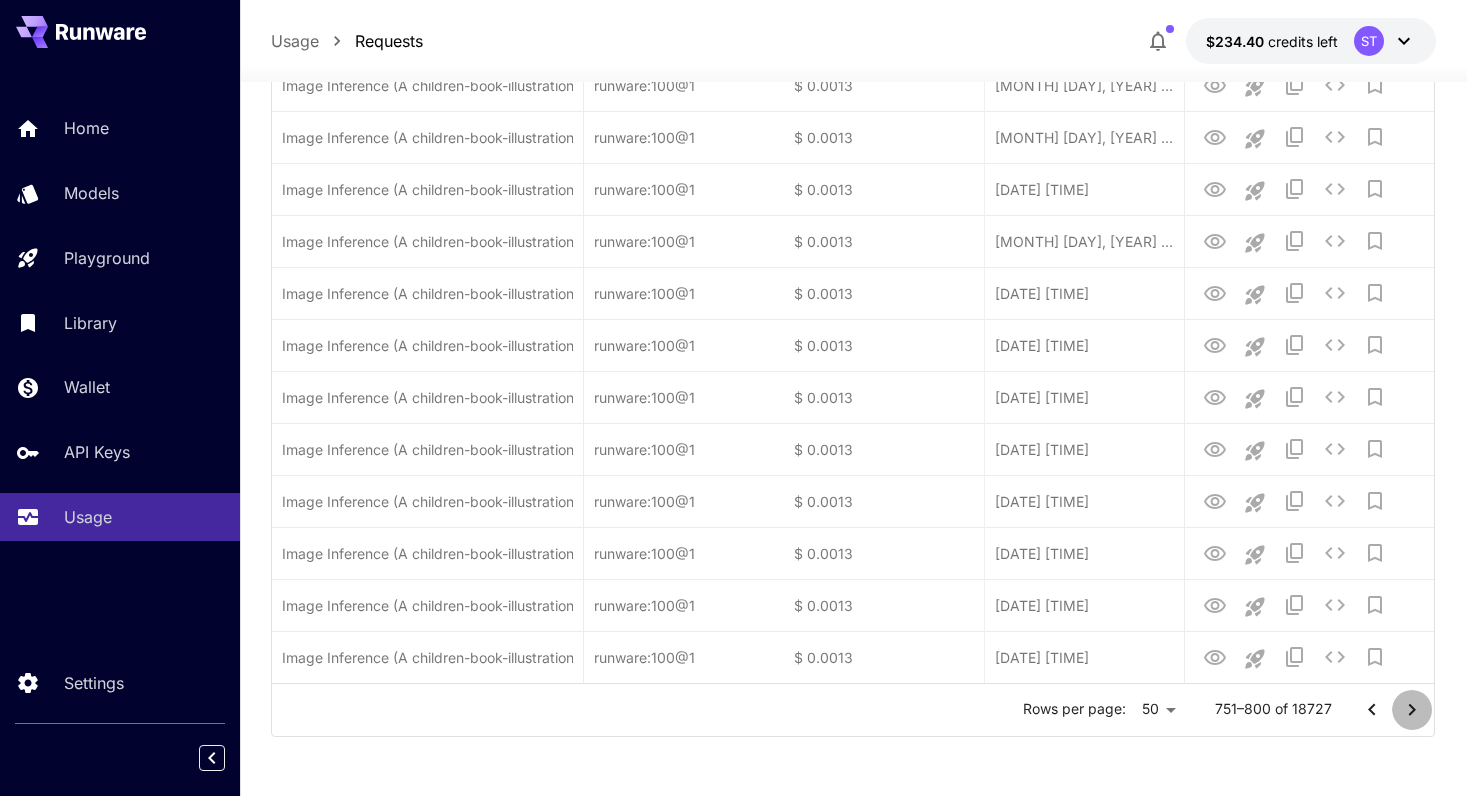 click 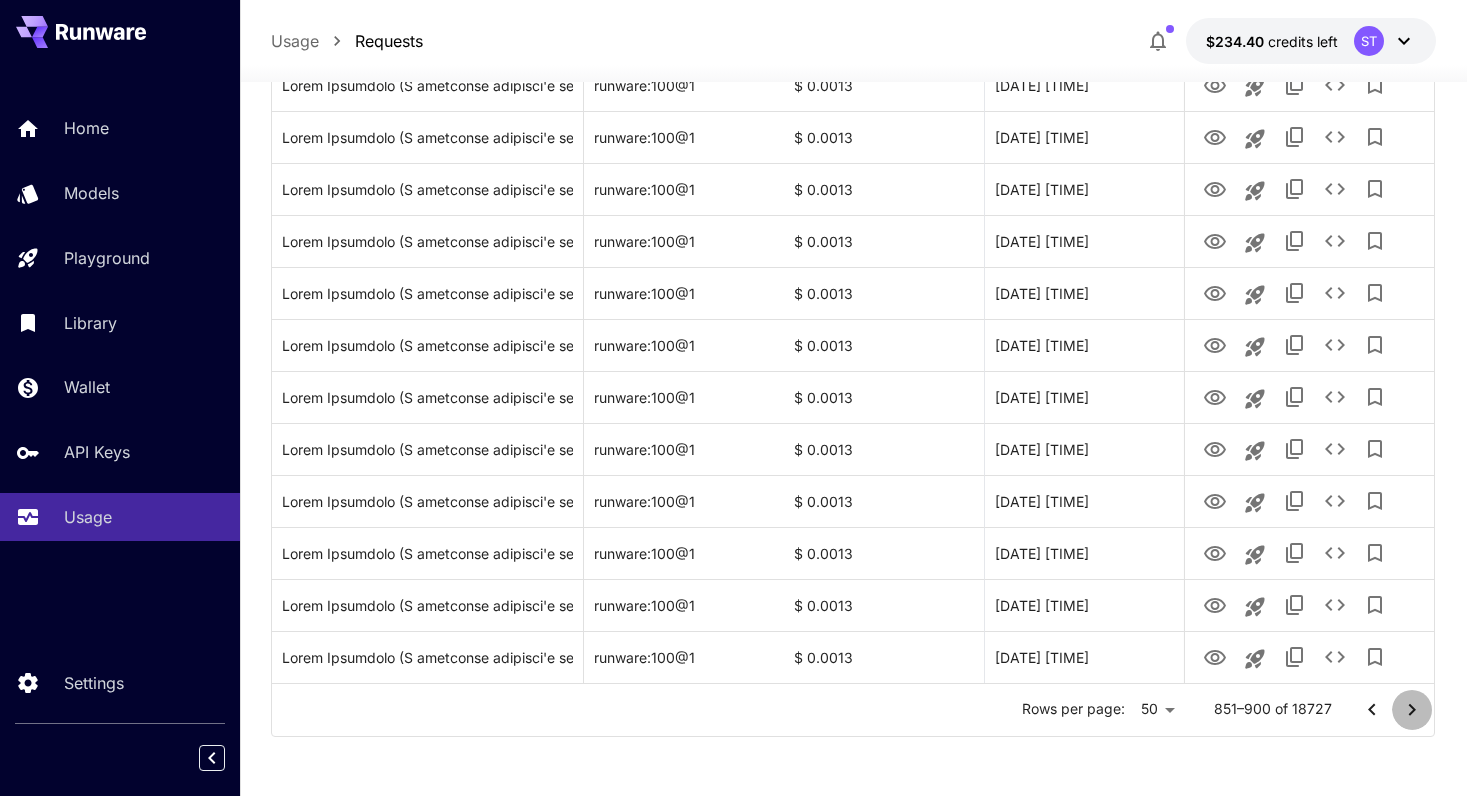 click 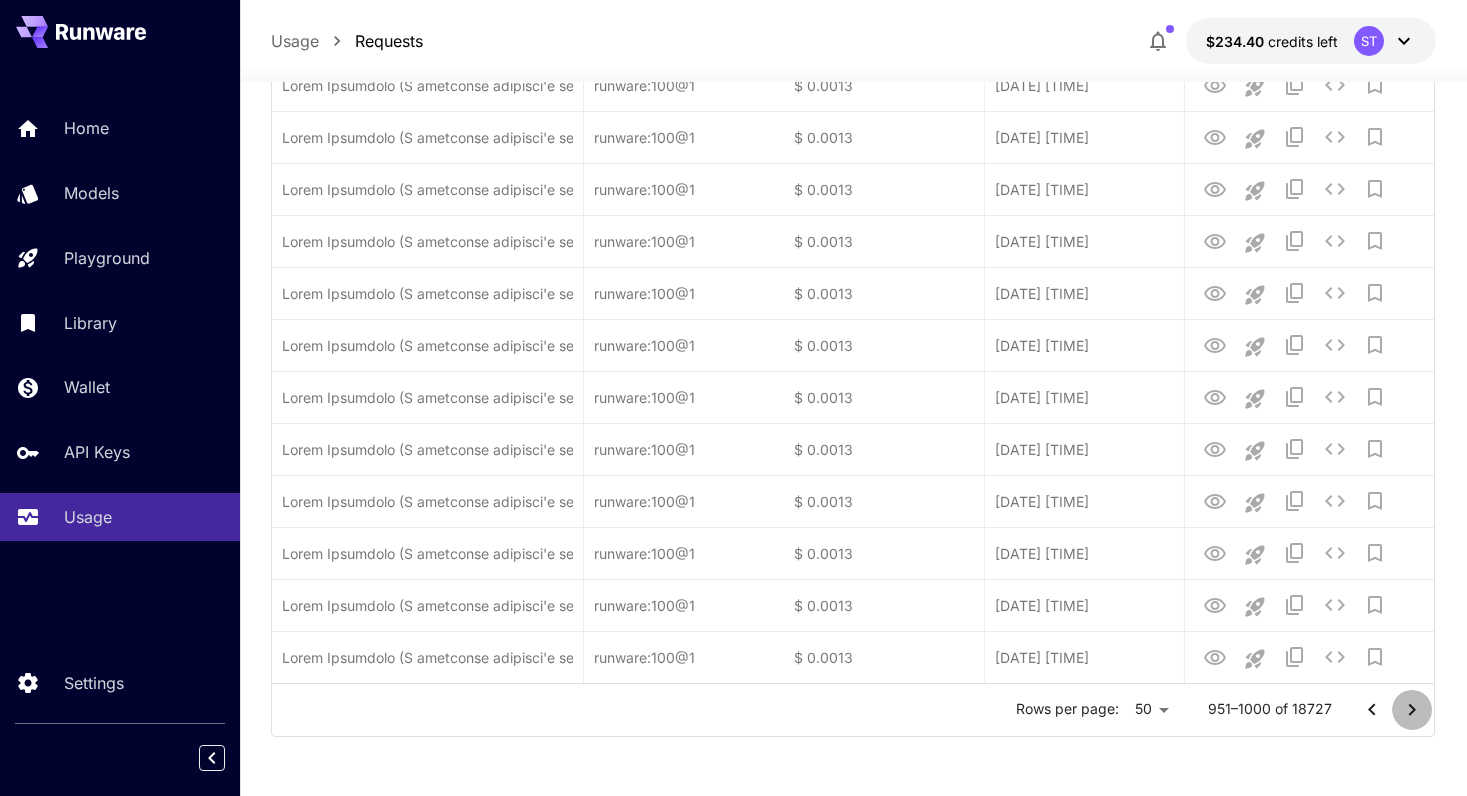 click 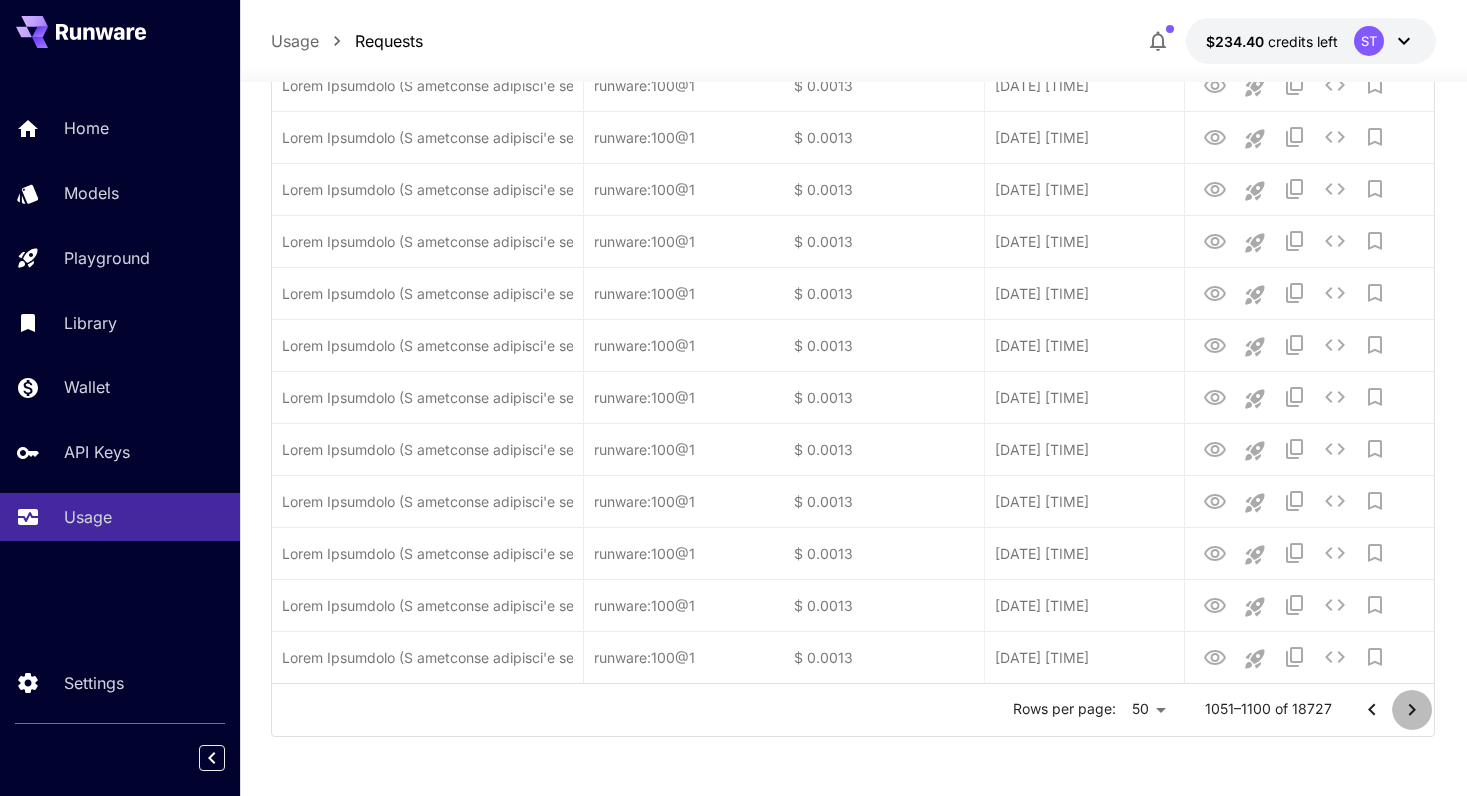 click 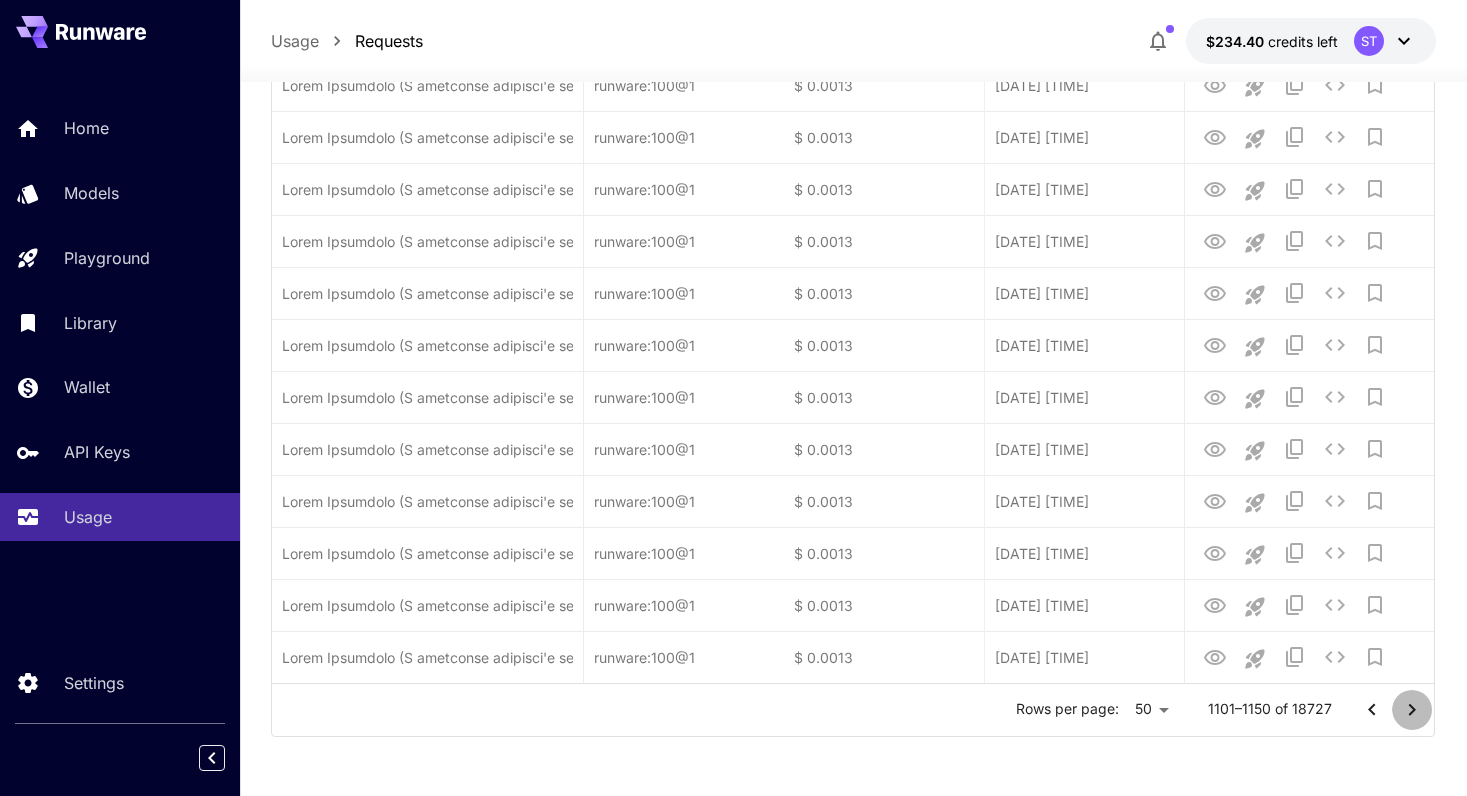 click 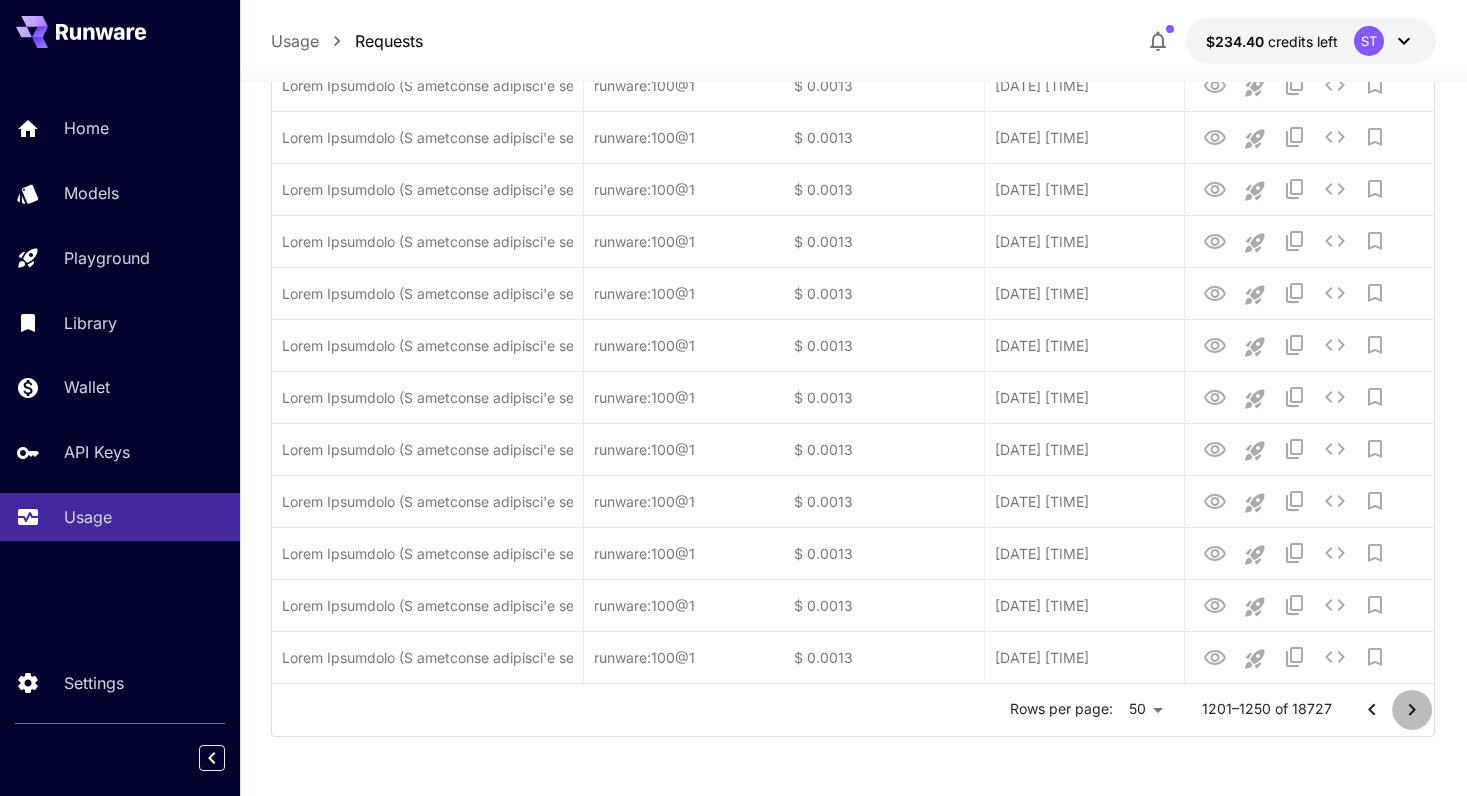 click 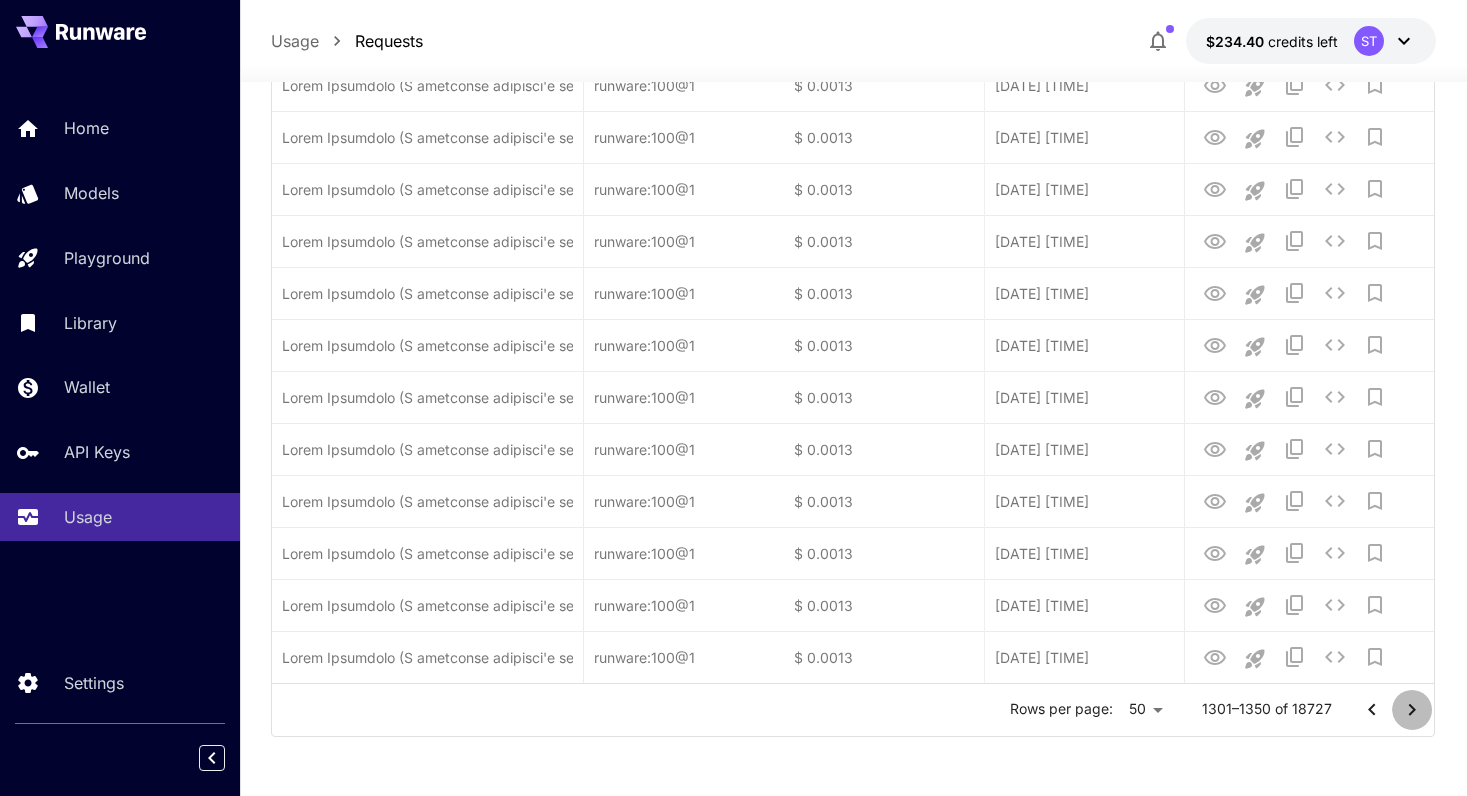 click 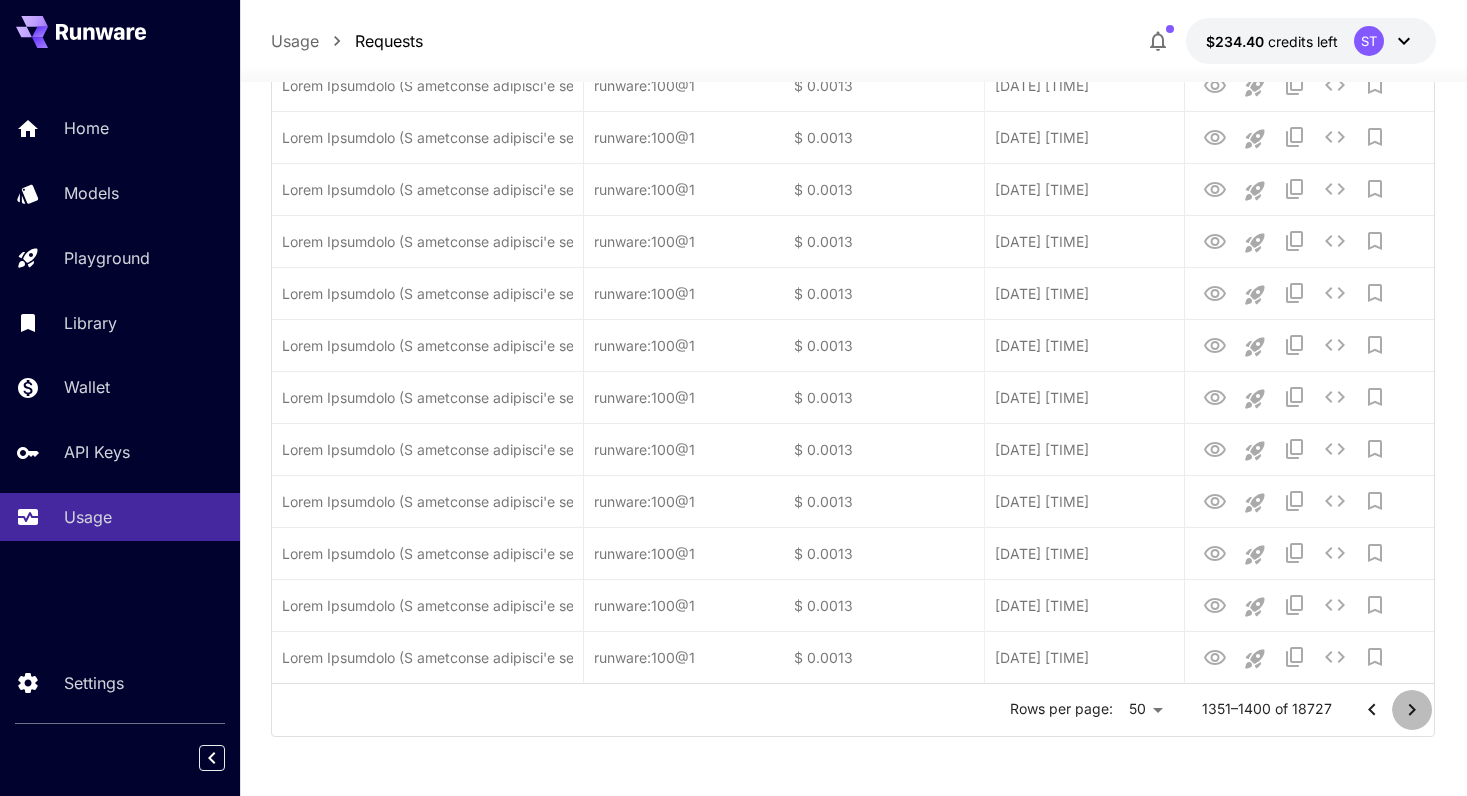 click 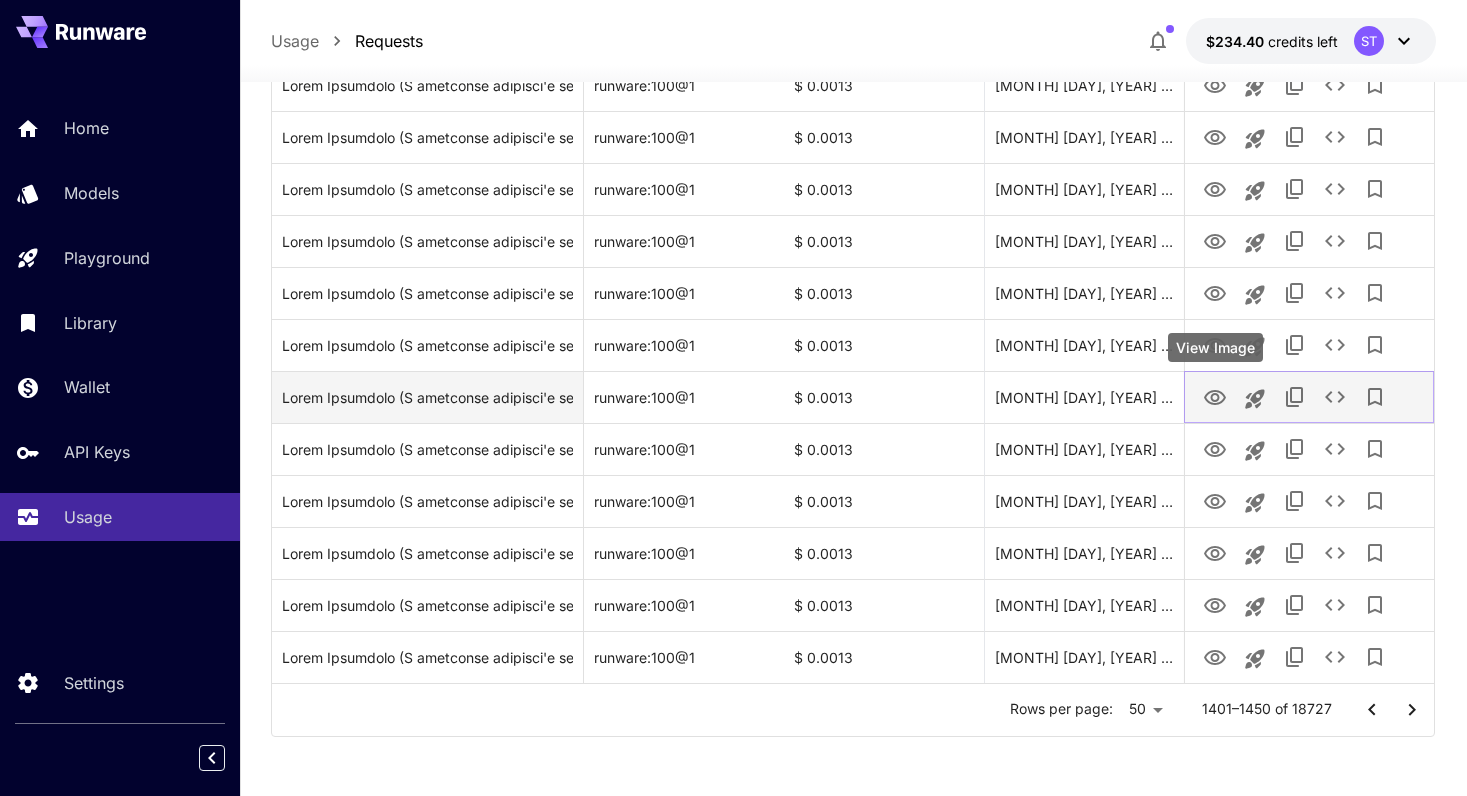click 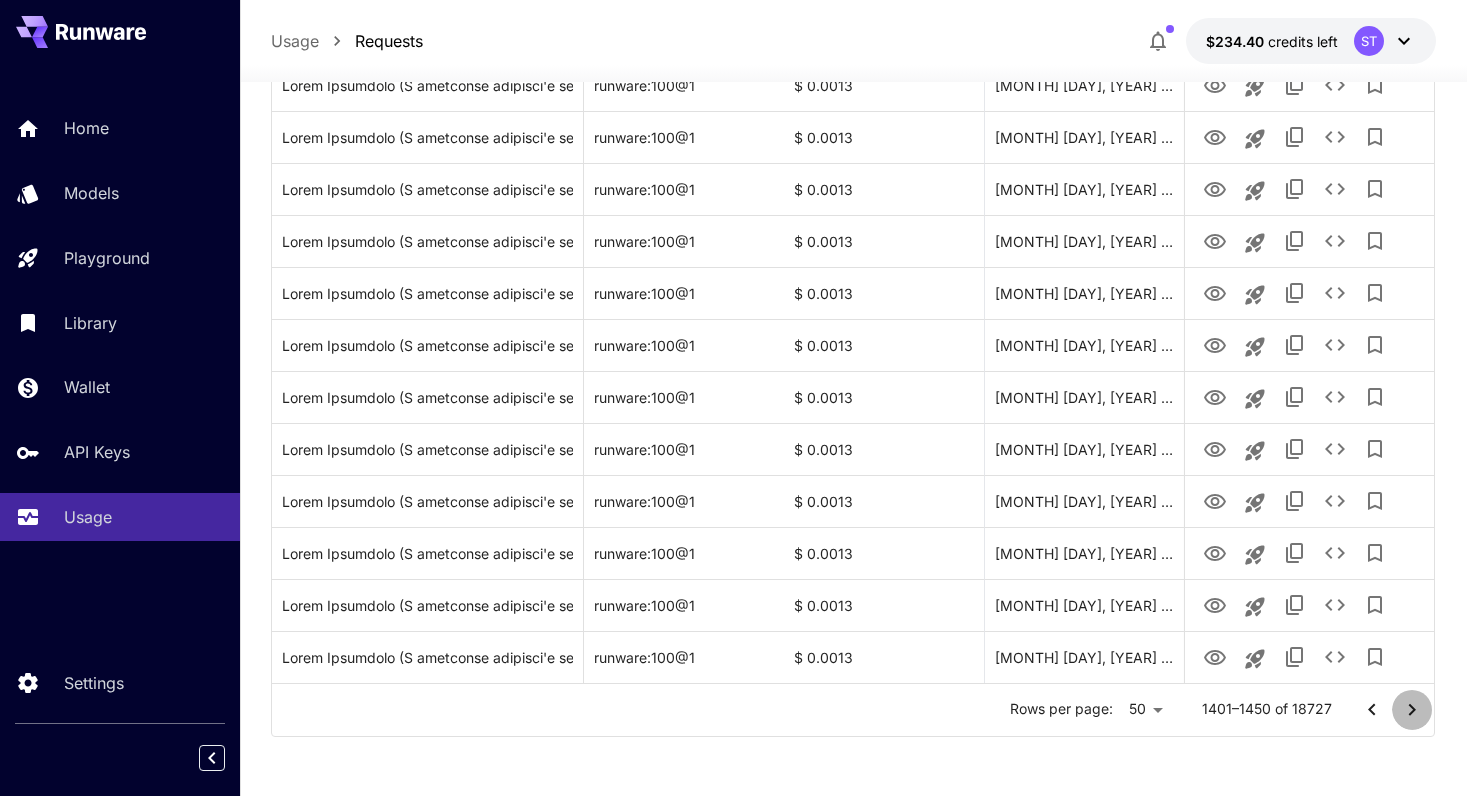click 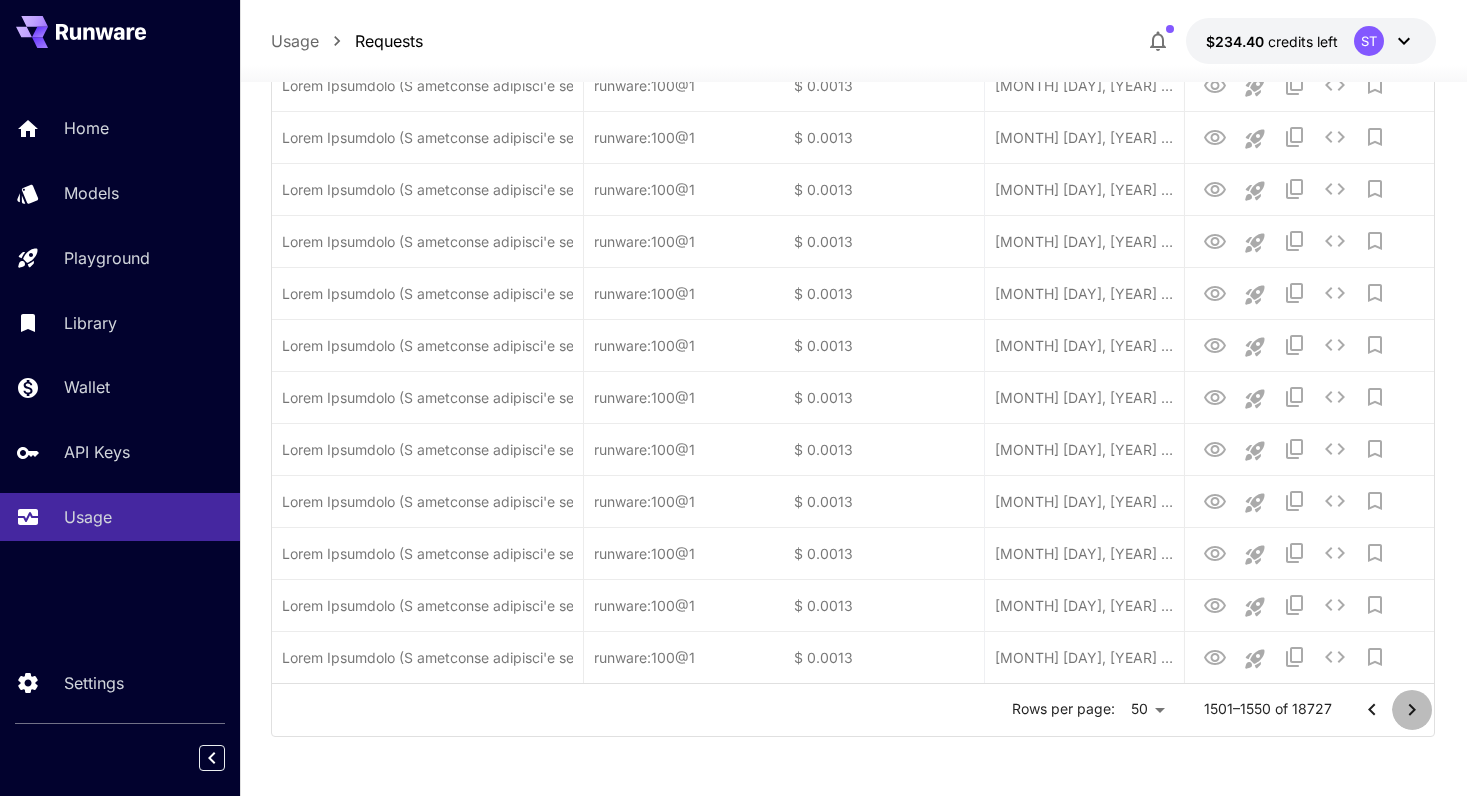 click 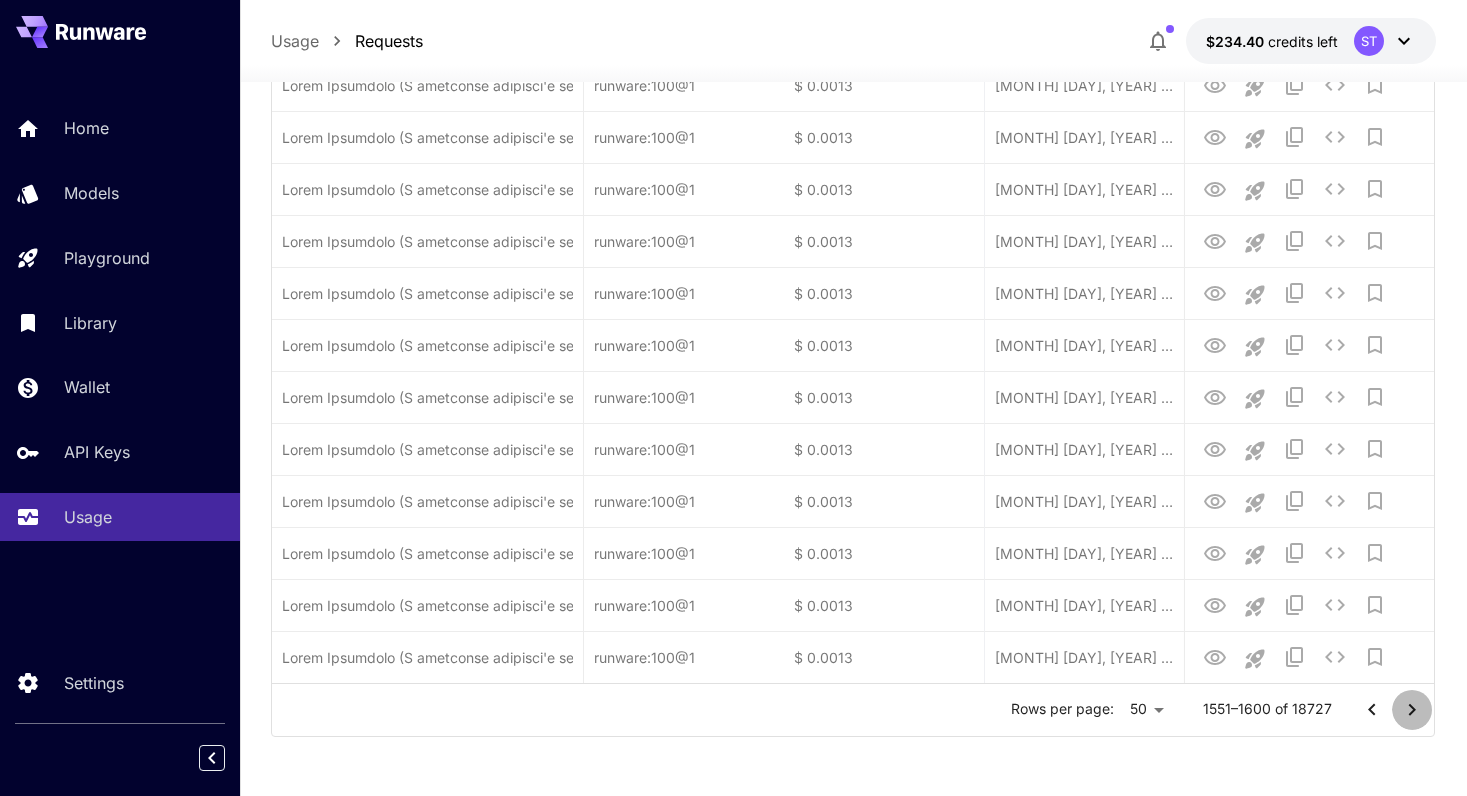 click 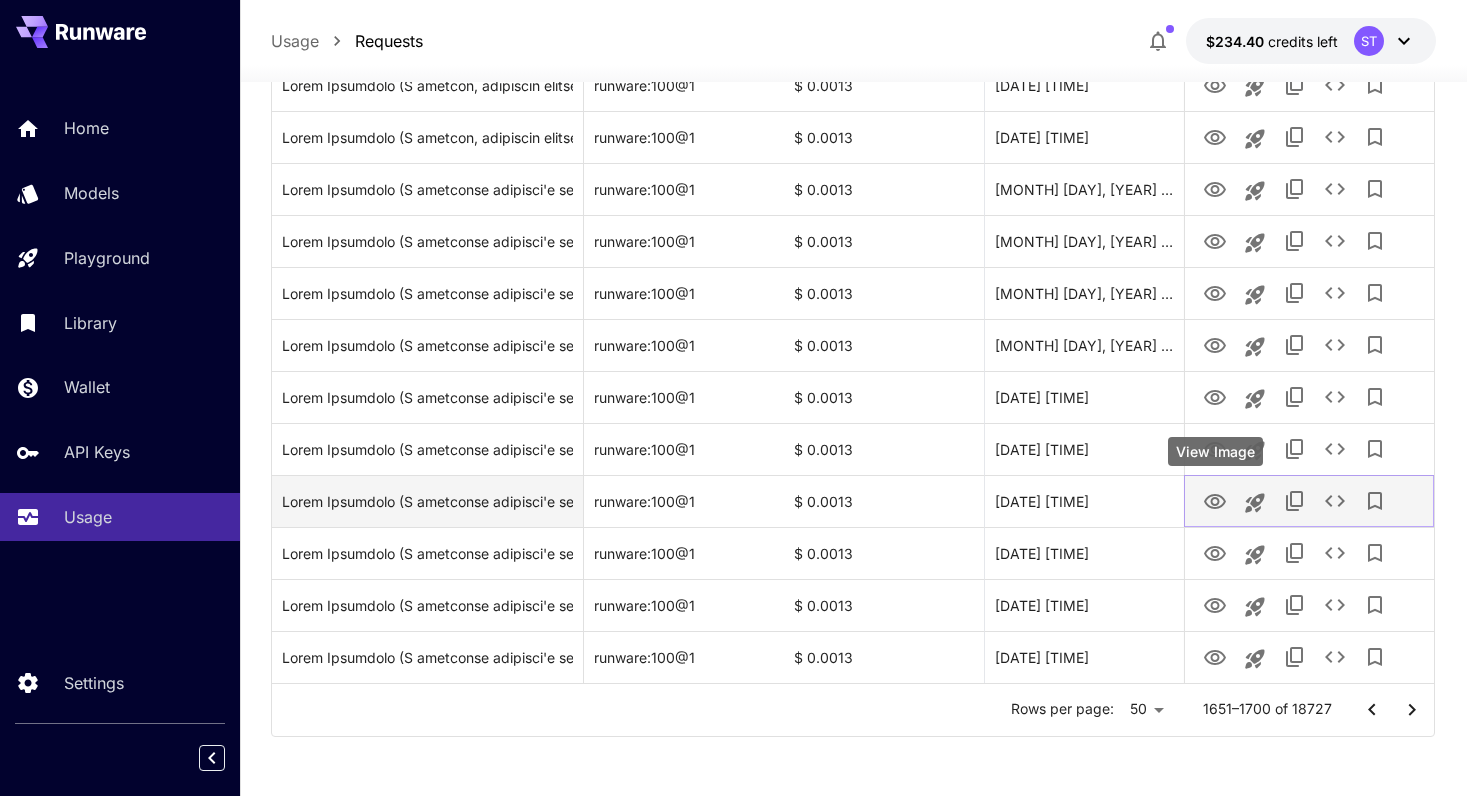 click 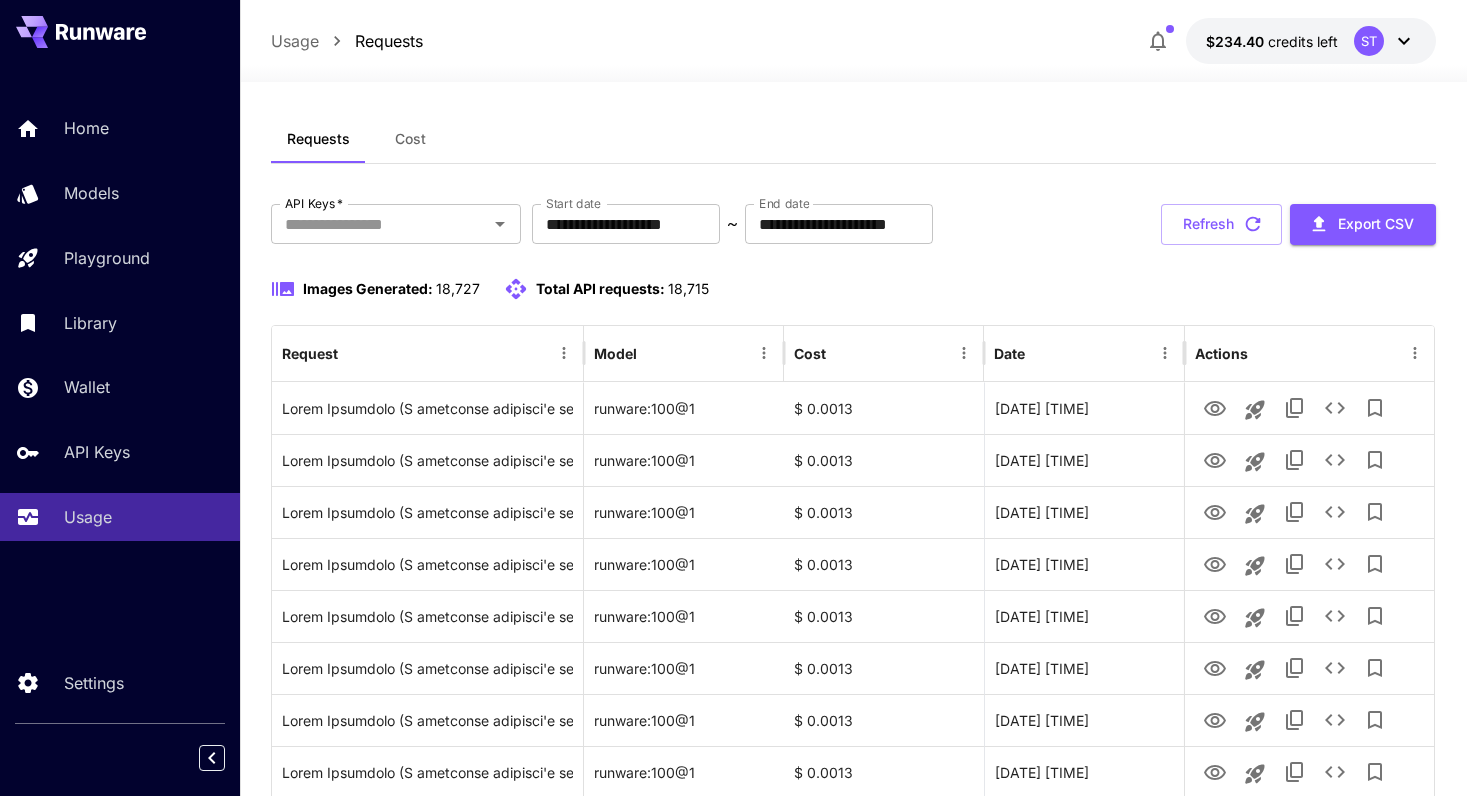 scroll, scrollTop: 0, scrollLeft: 0, axis: both 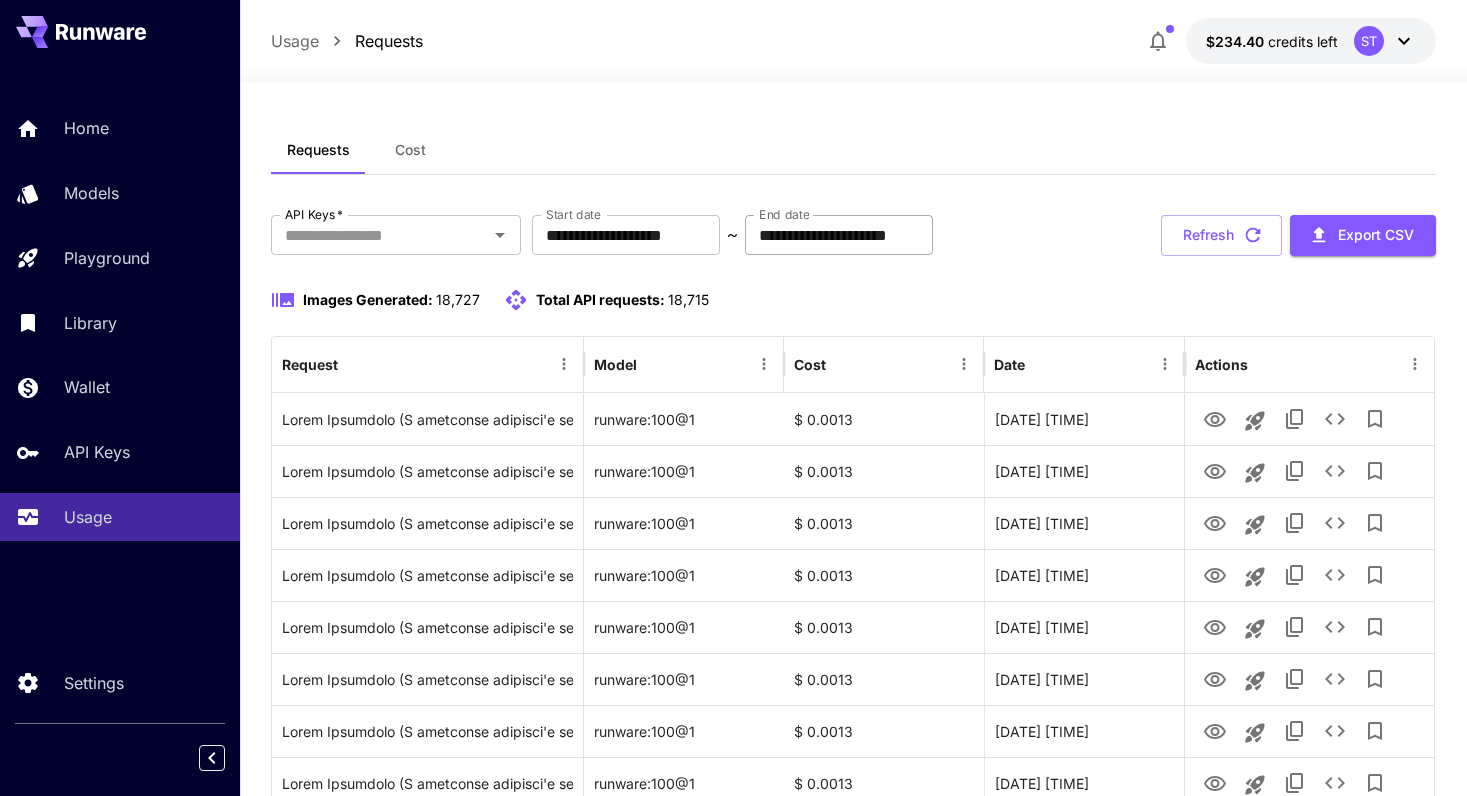 click on "**********" at bounding box center [839, 235] 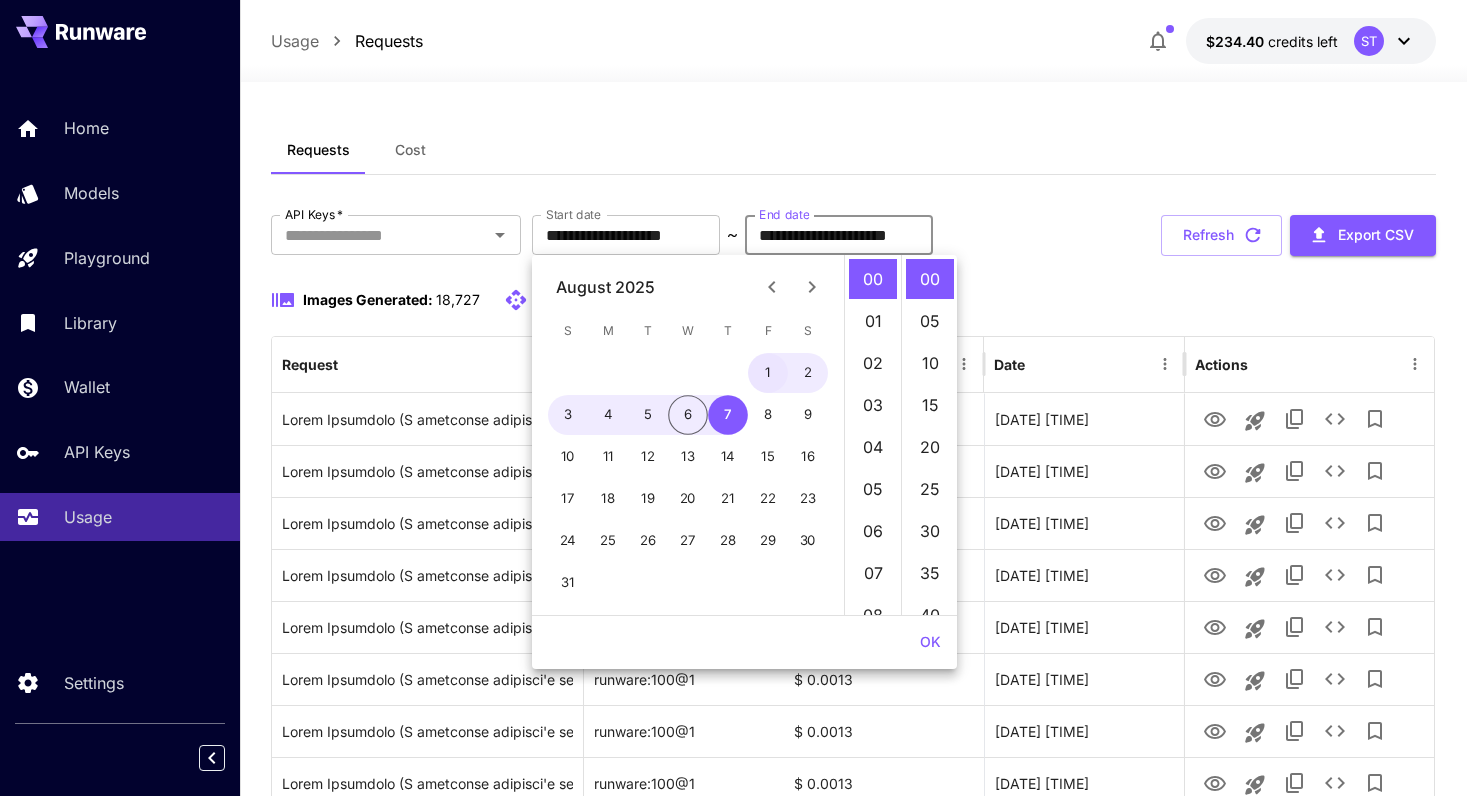 click on "1" at bounding box center (768, 373) 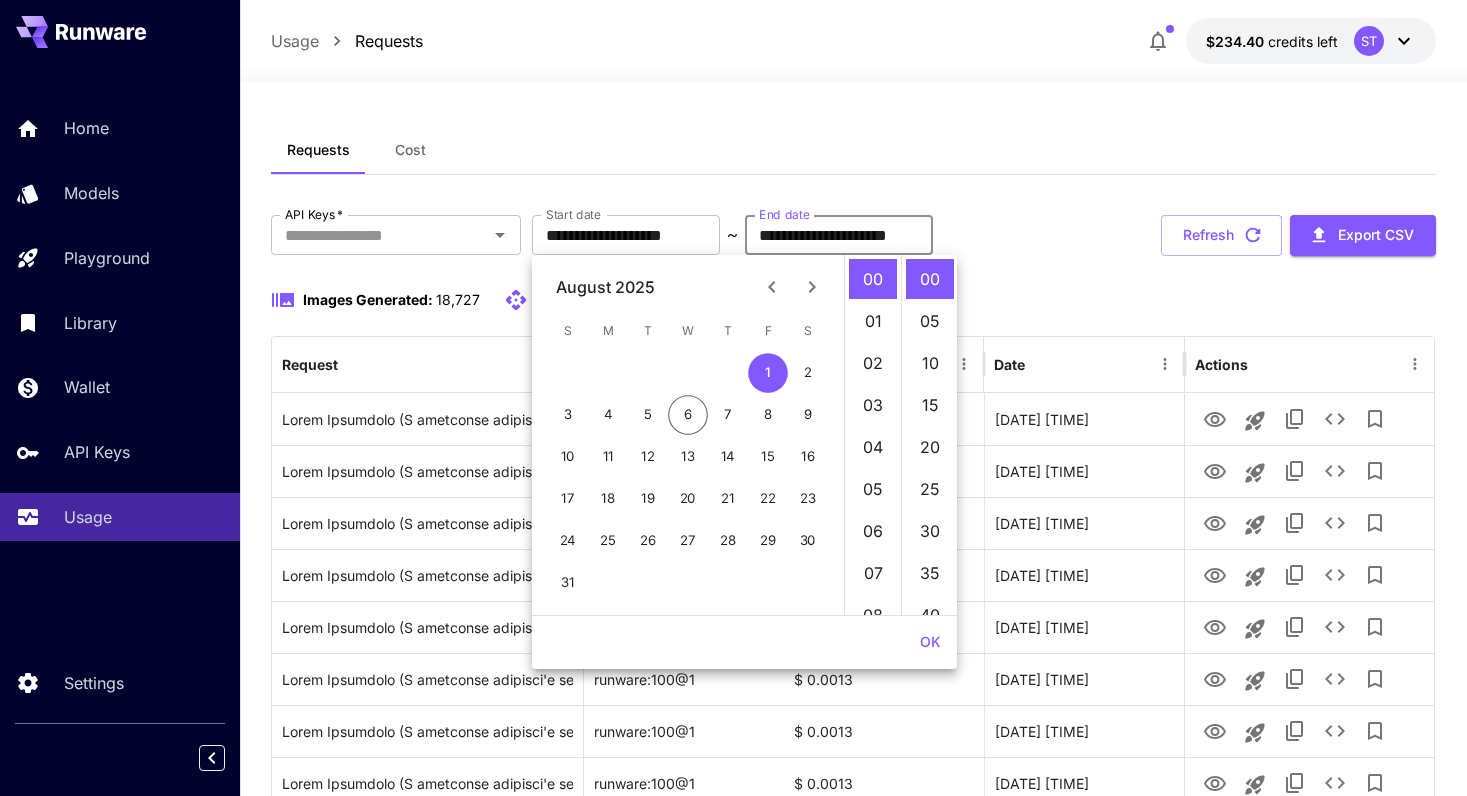 click on "**********" at bounding box center [854, 235] 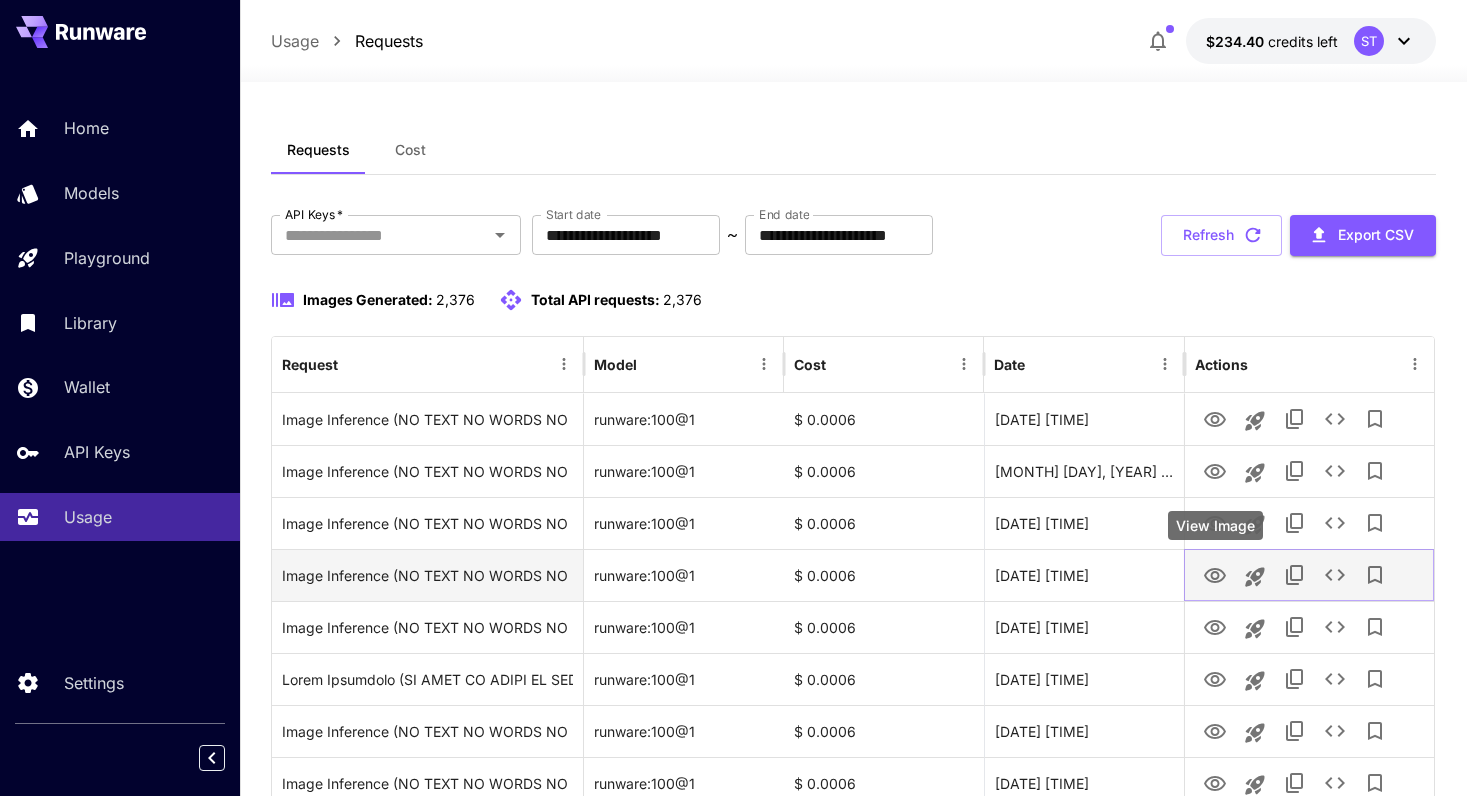 click 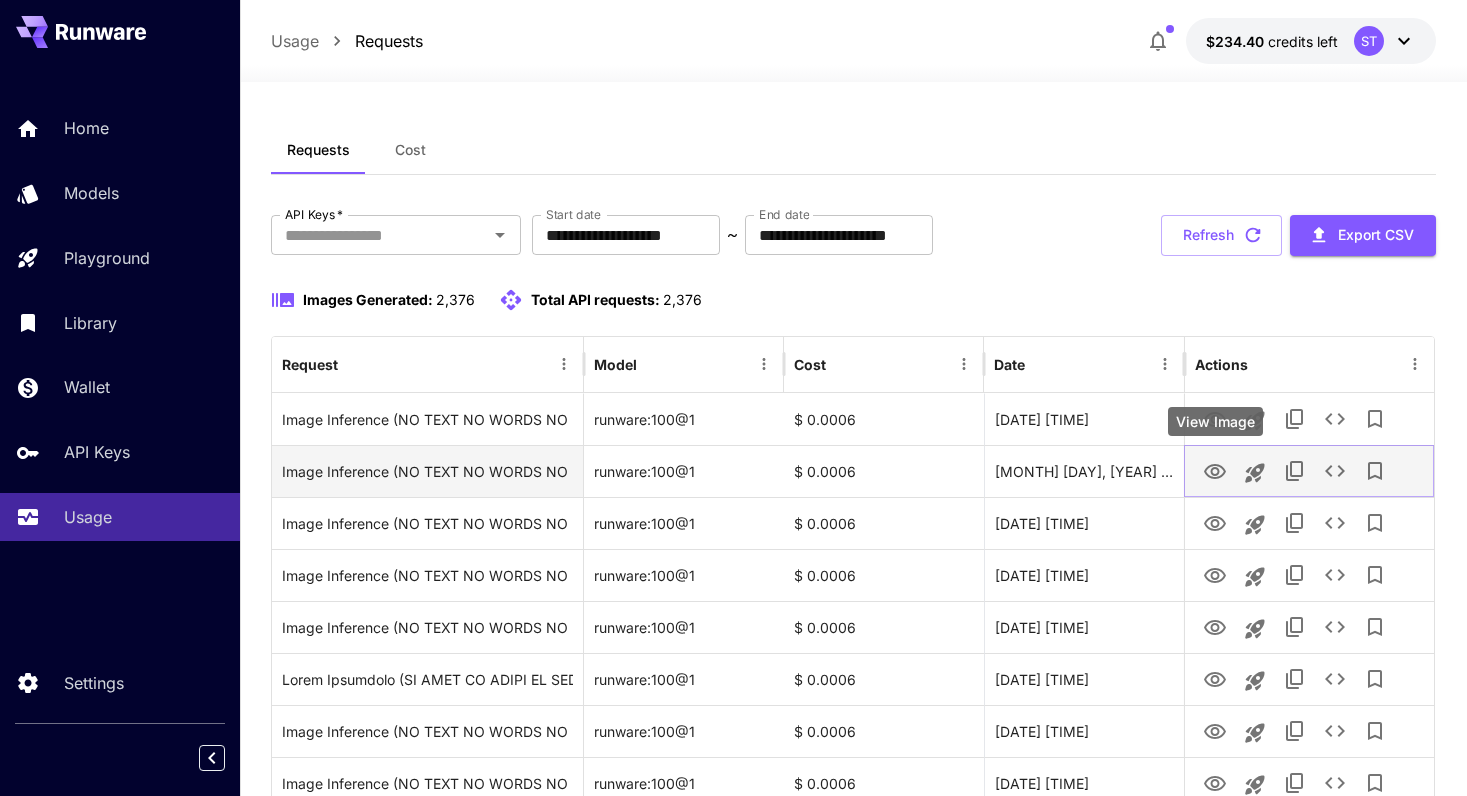 click 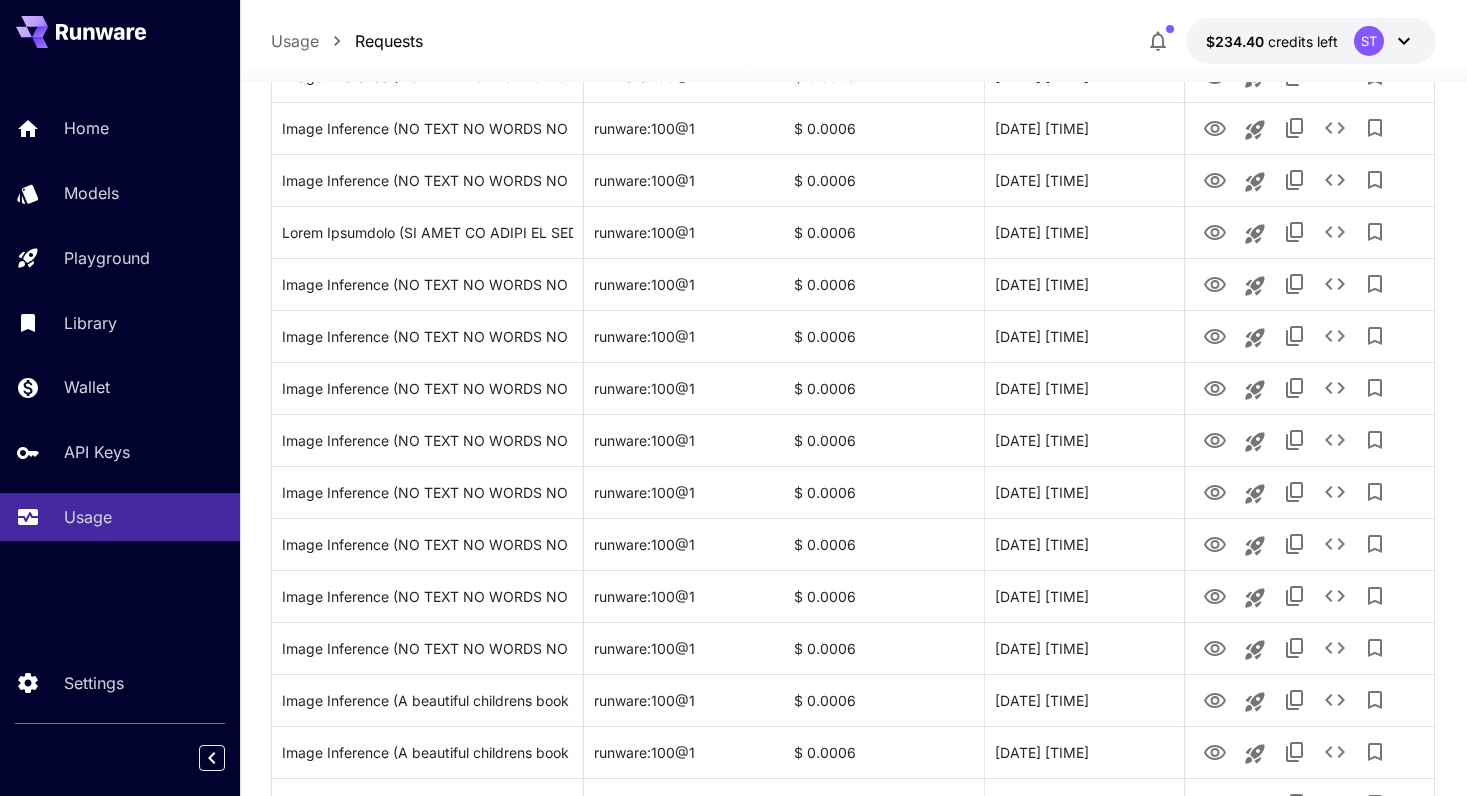 scroll, scrollTop: 602, scrollLeft: 0, axis: vertical 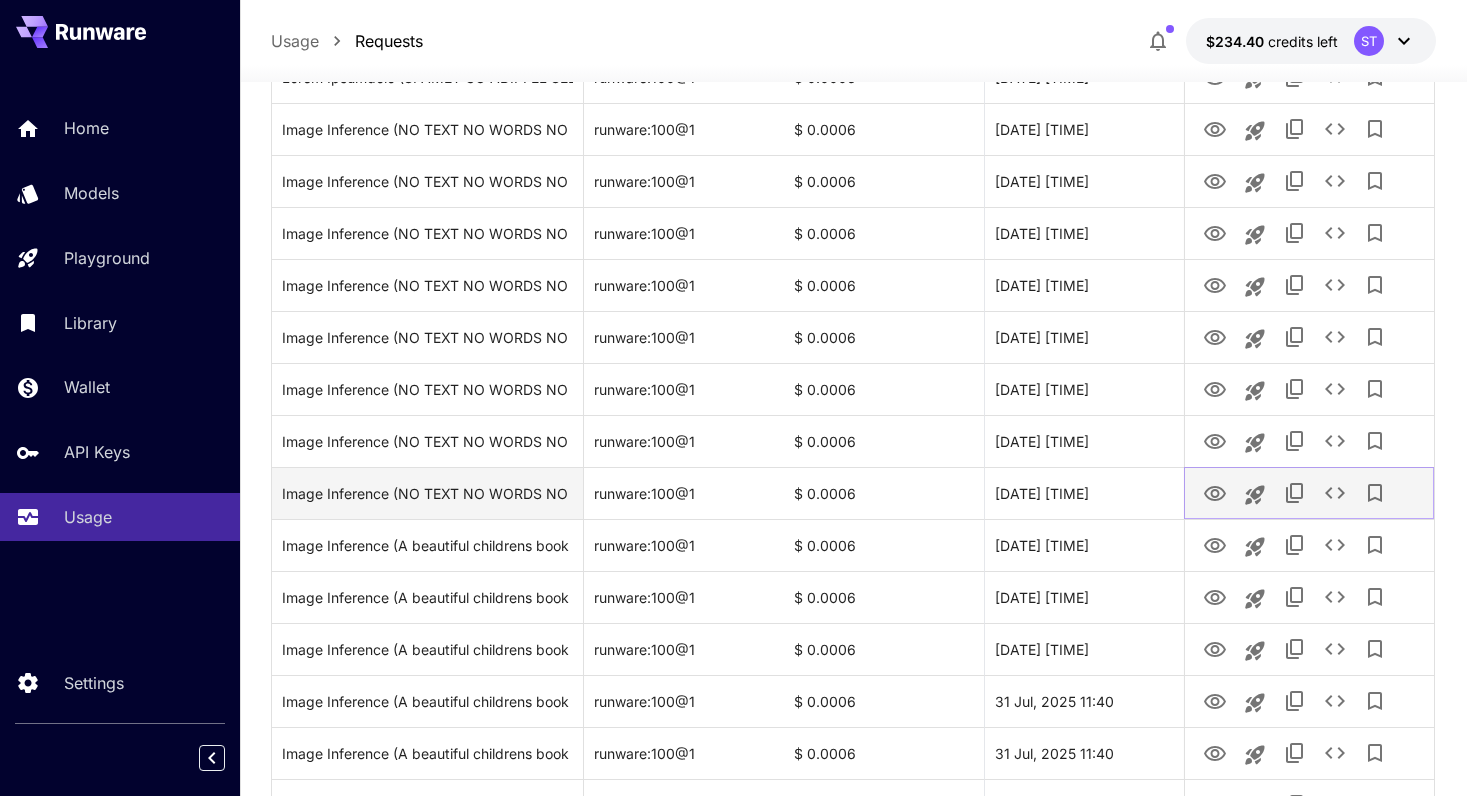 click 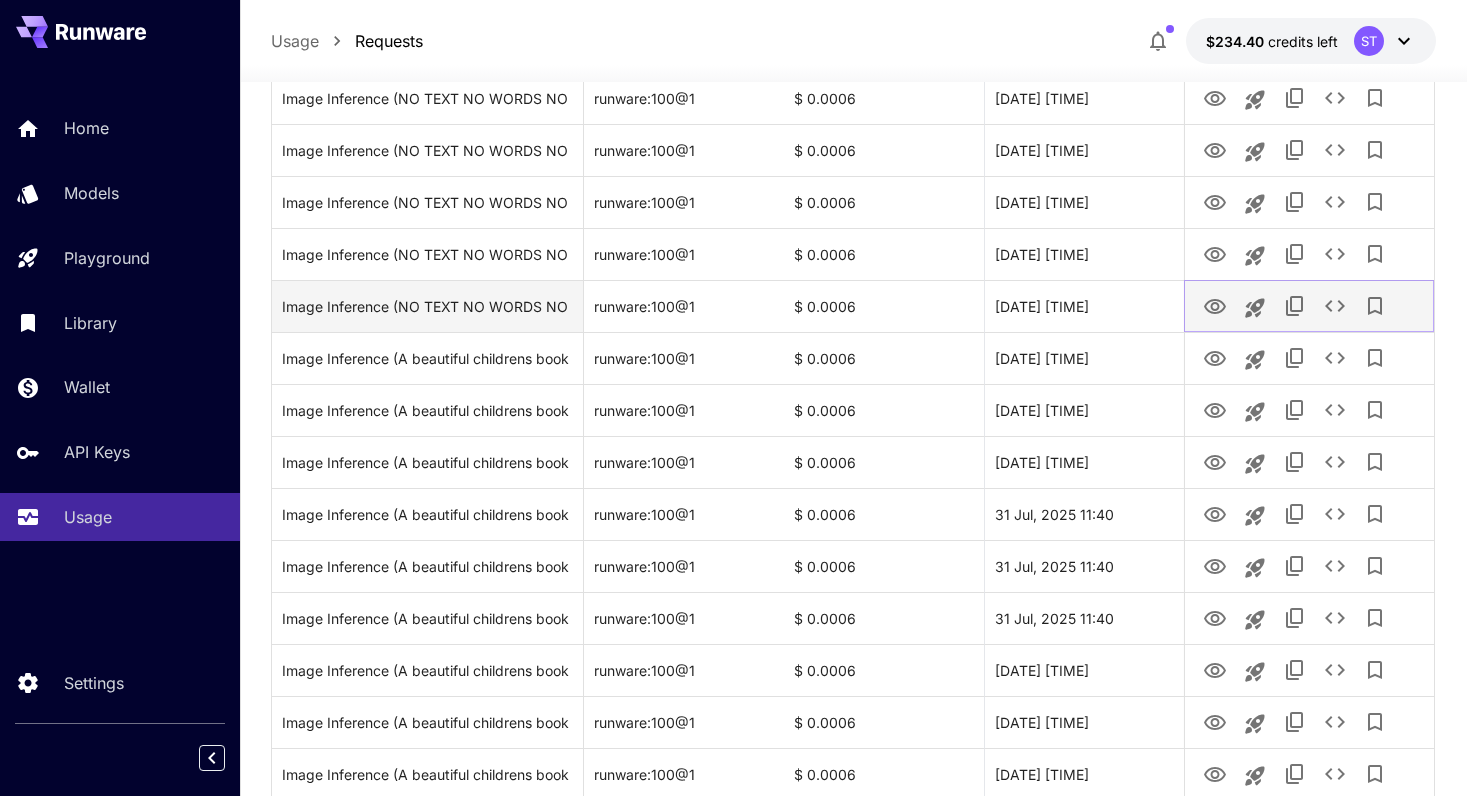 scroll, scrollTop: 836, scrollLeft: 0, axis: vertical 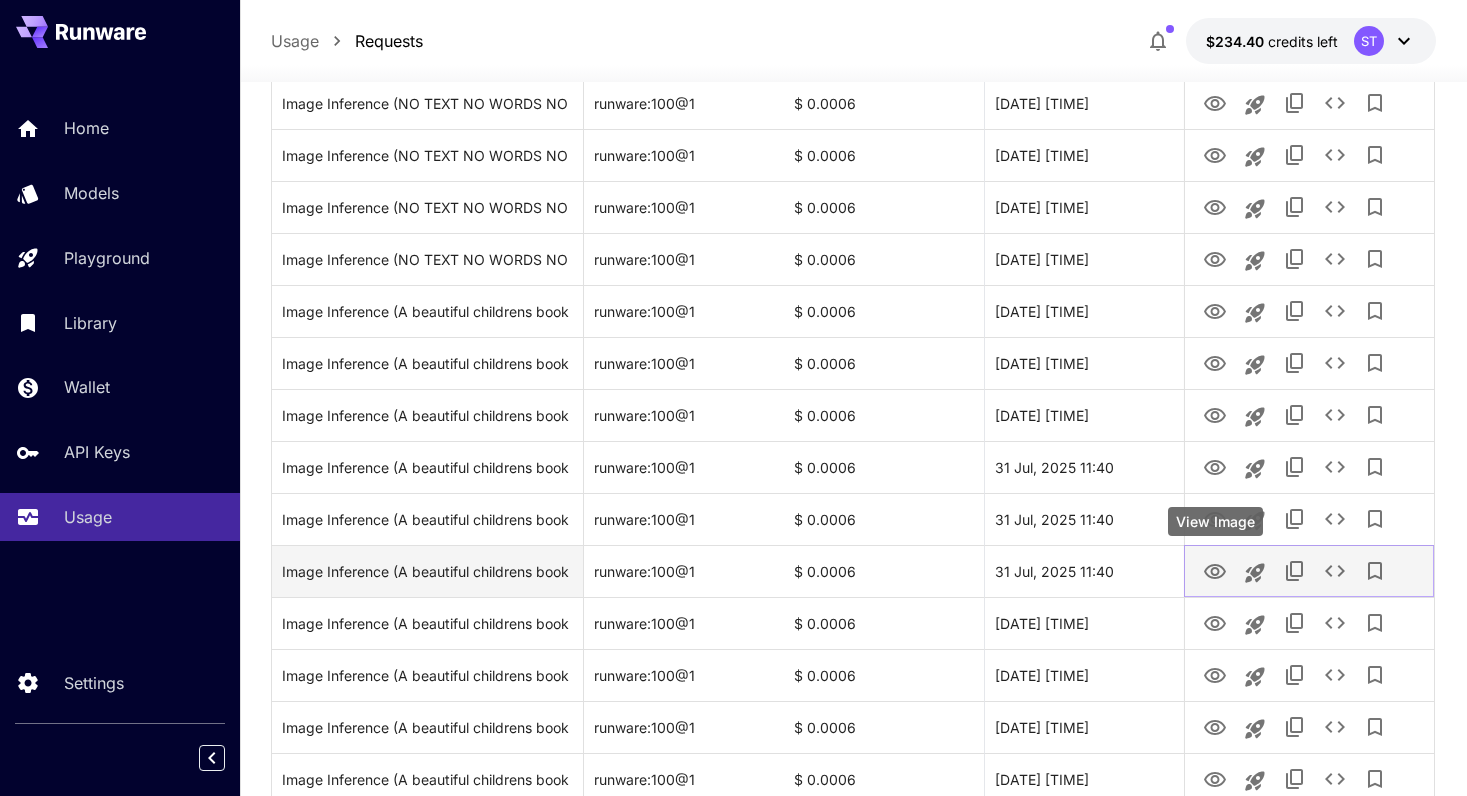 click 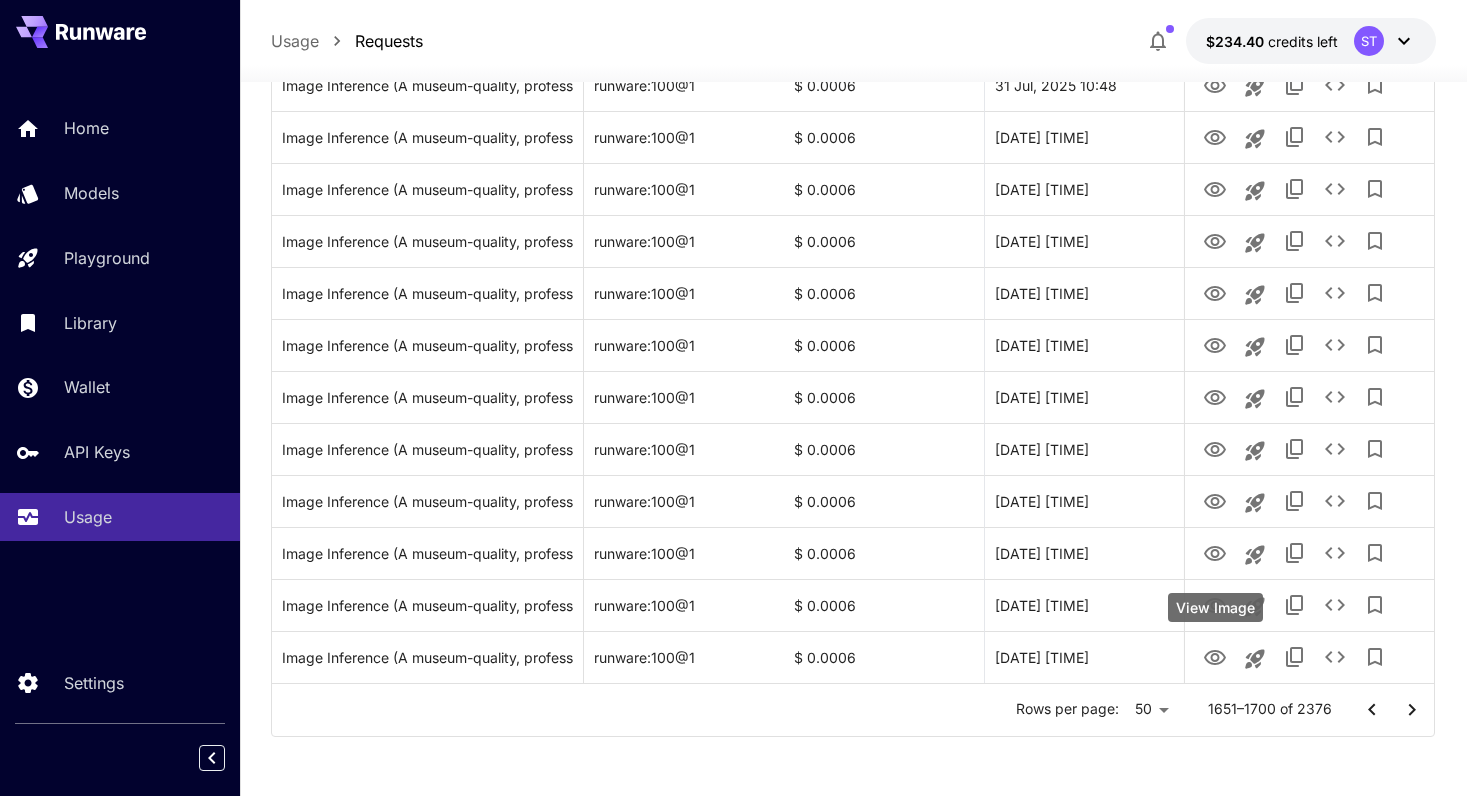 scroll, scrollTop: 2304, scrollLeft: 0, axis: vertical 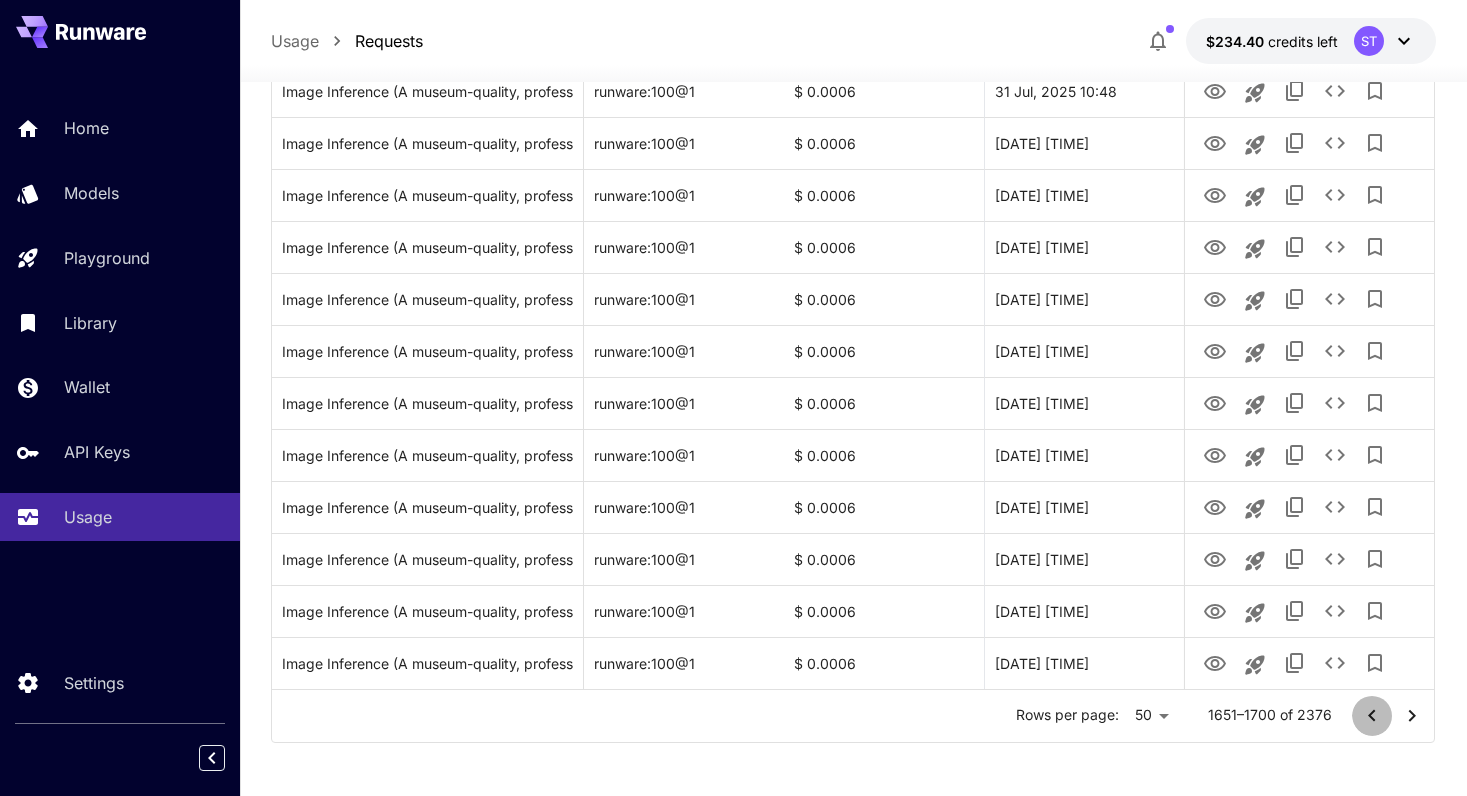 click 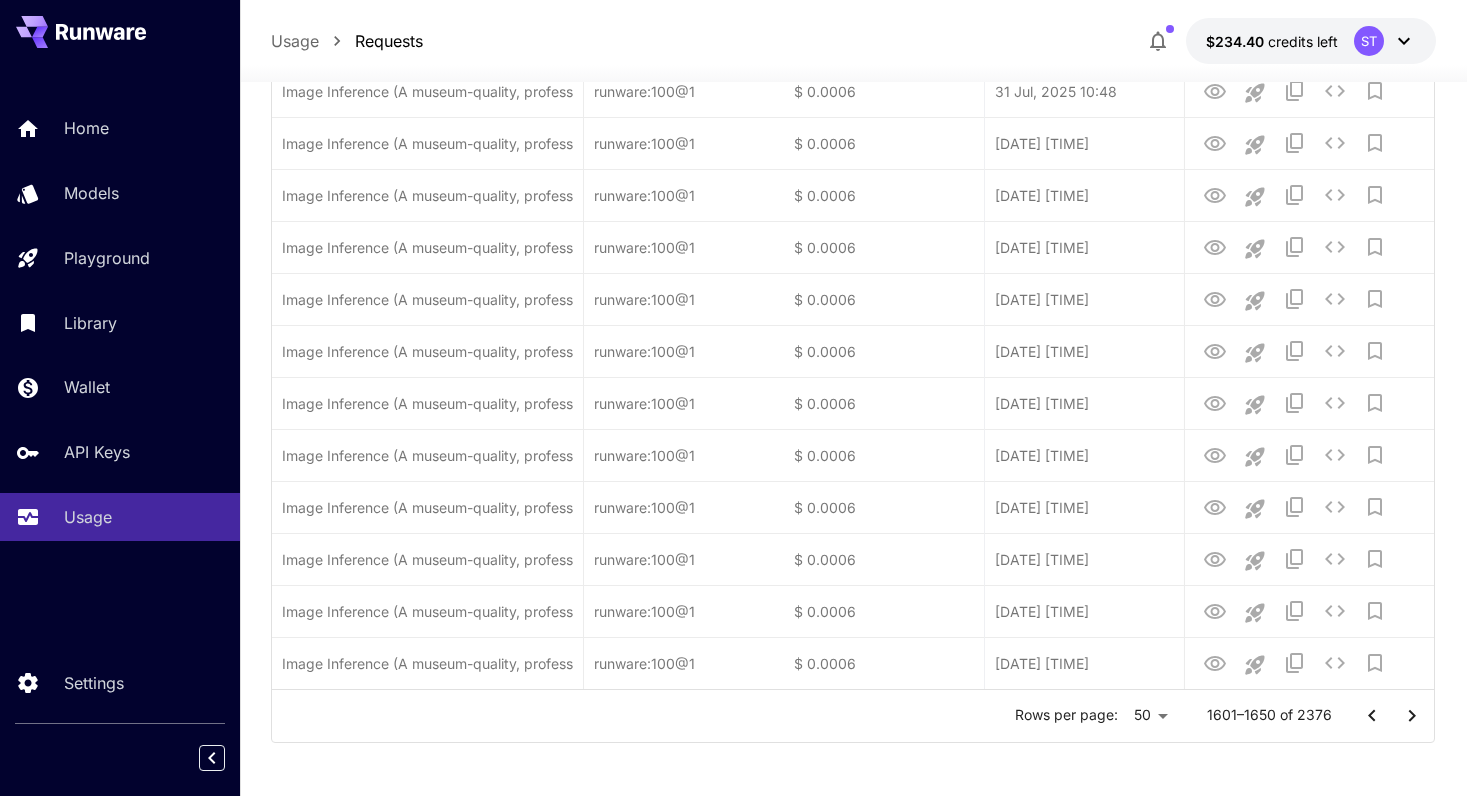 click 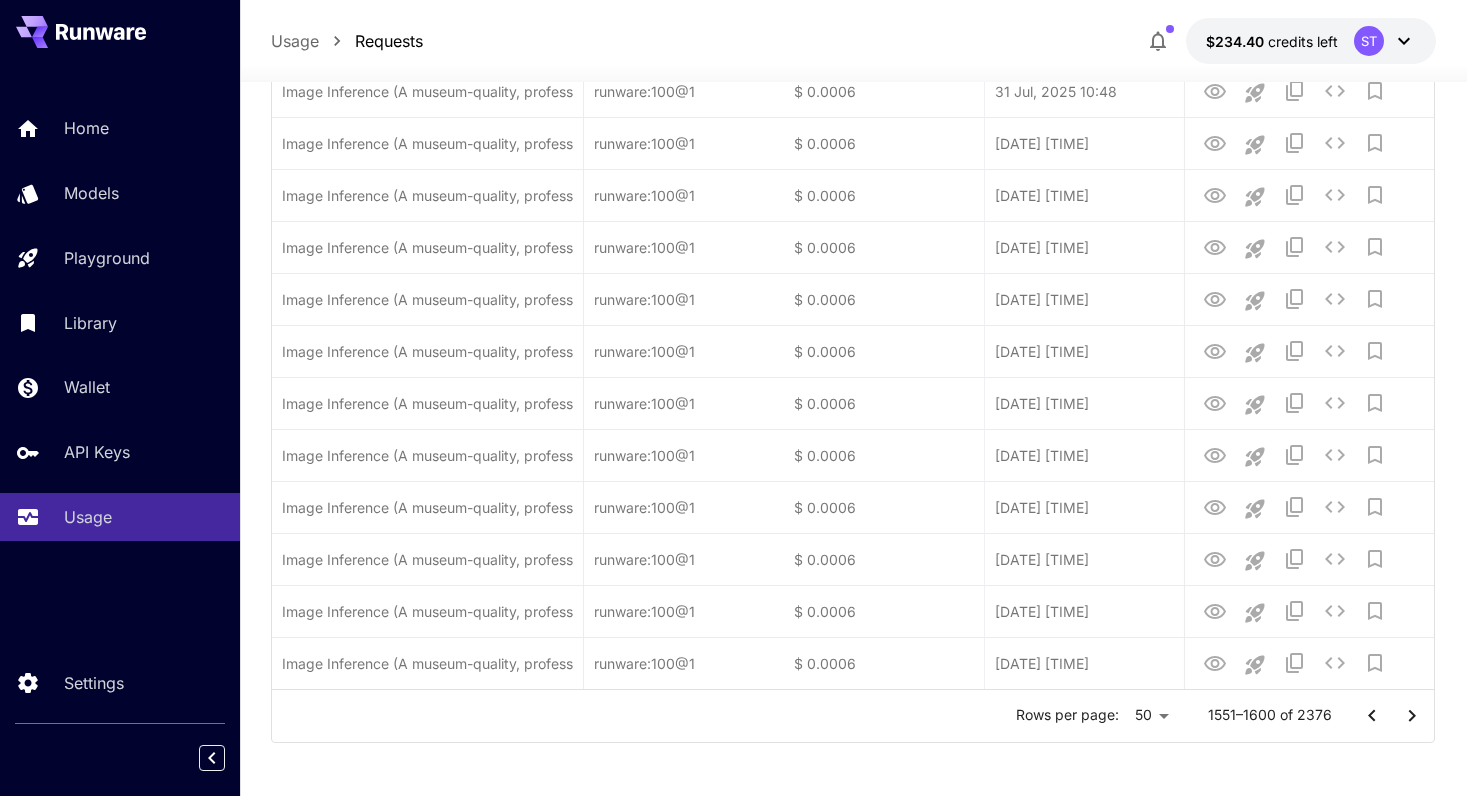 click 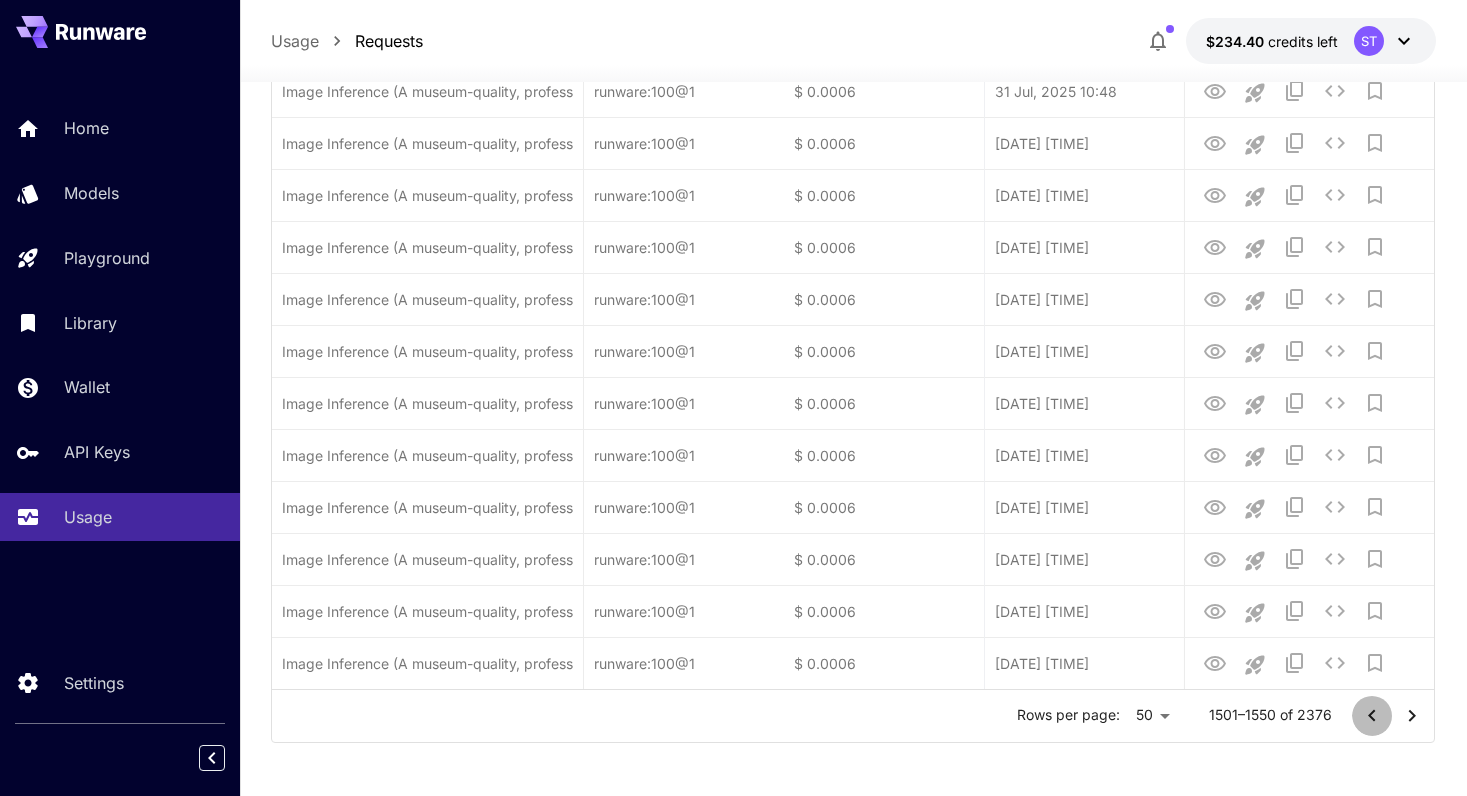 click 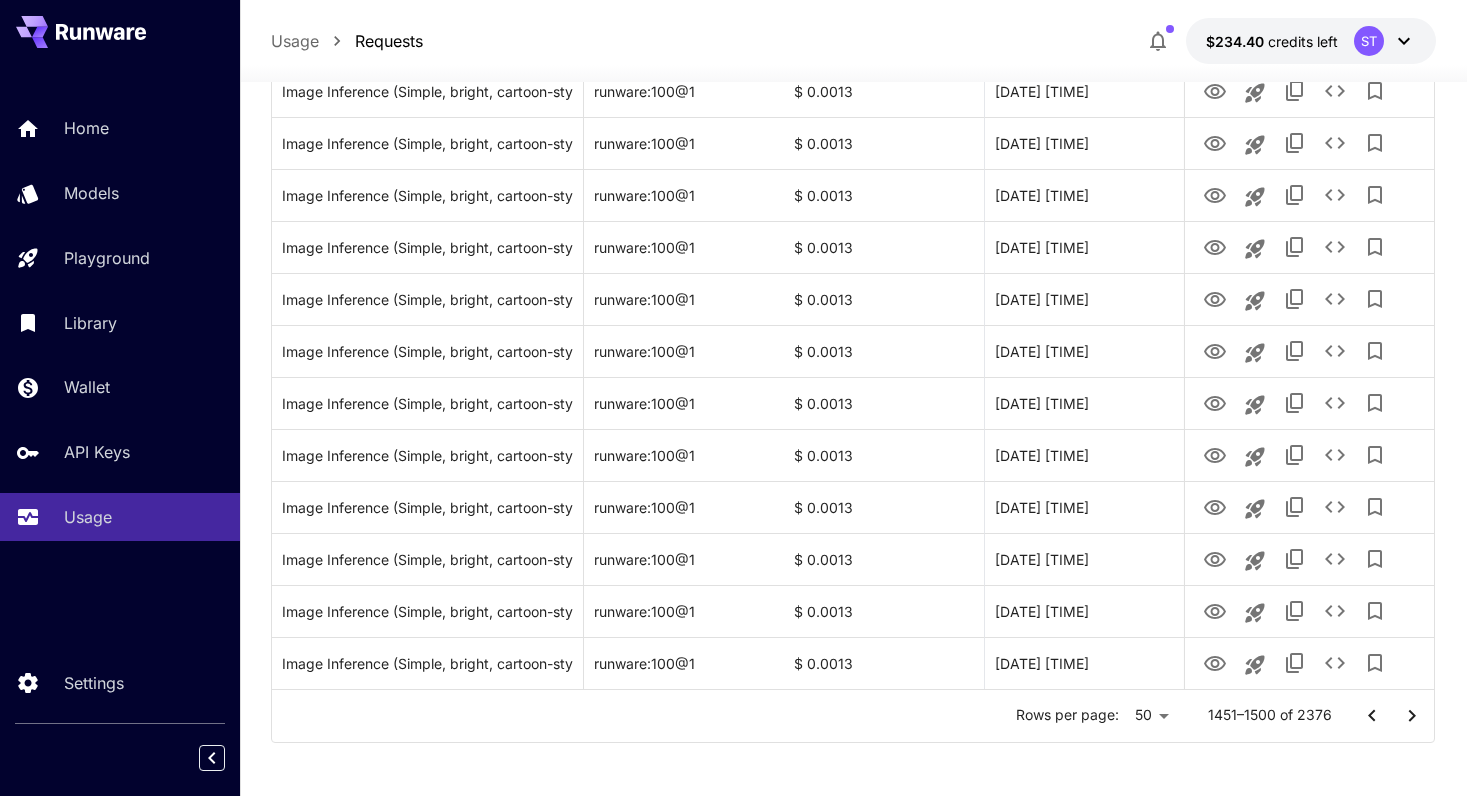 click 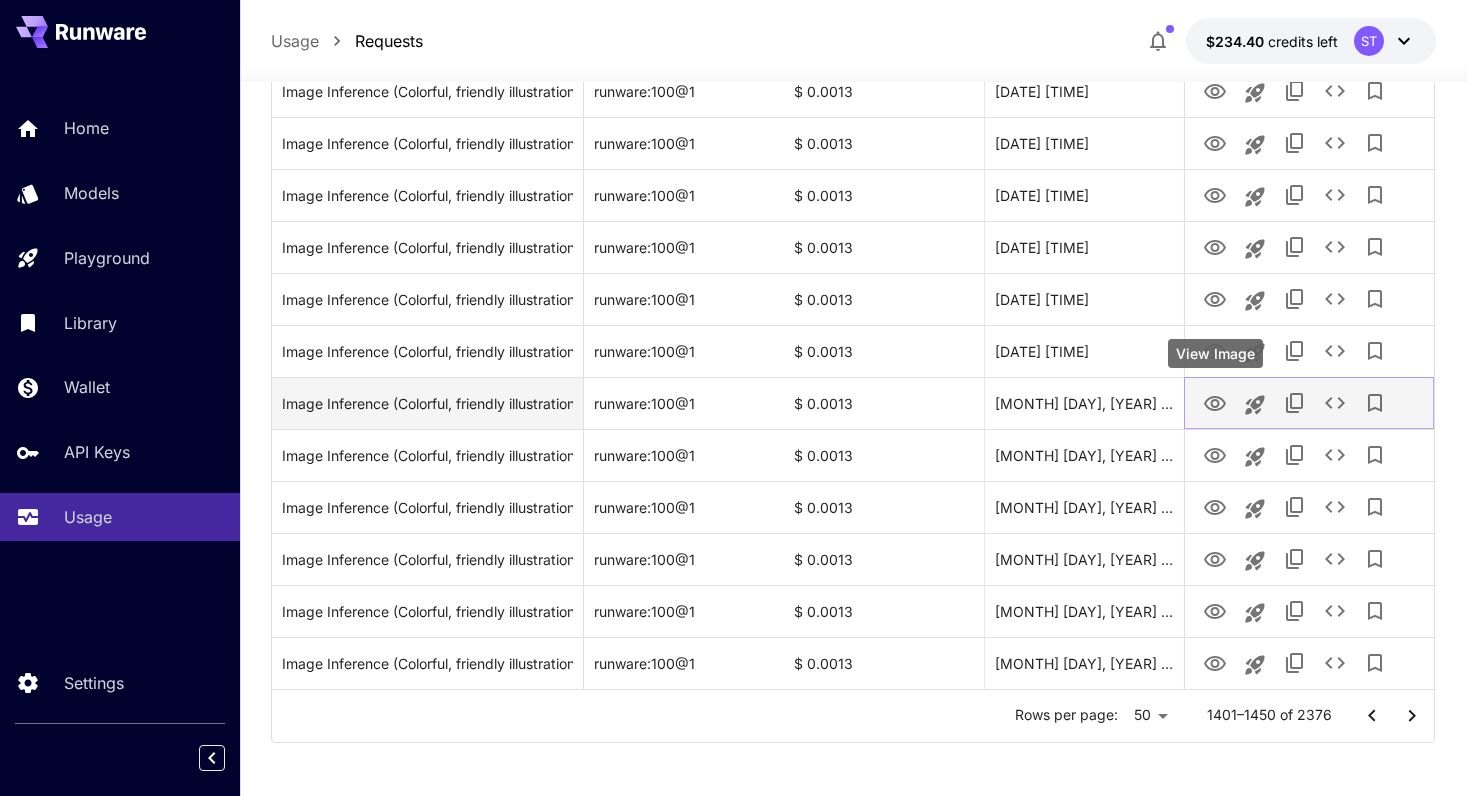 click 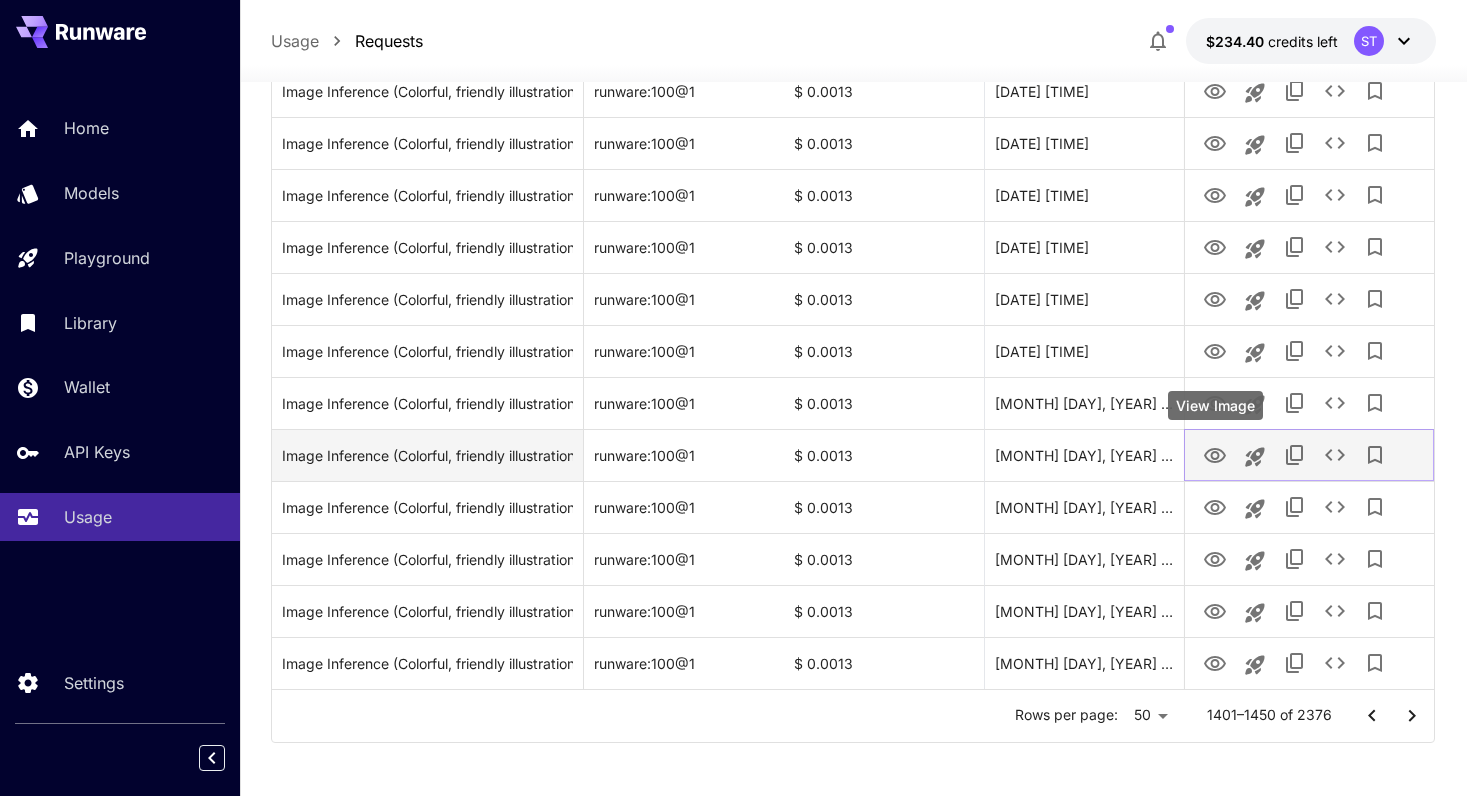 click 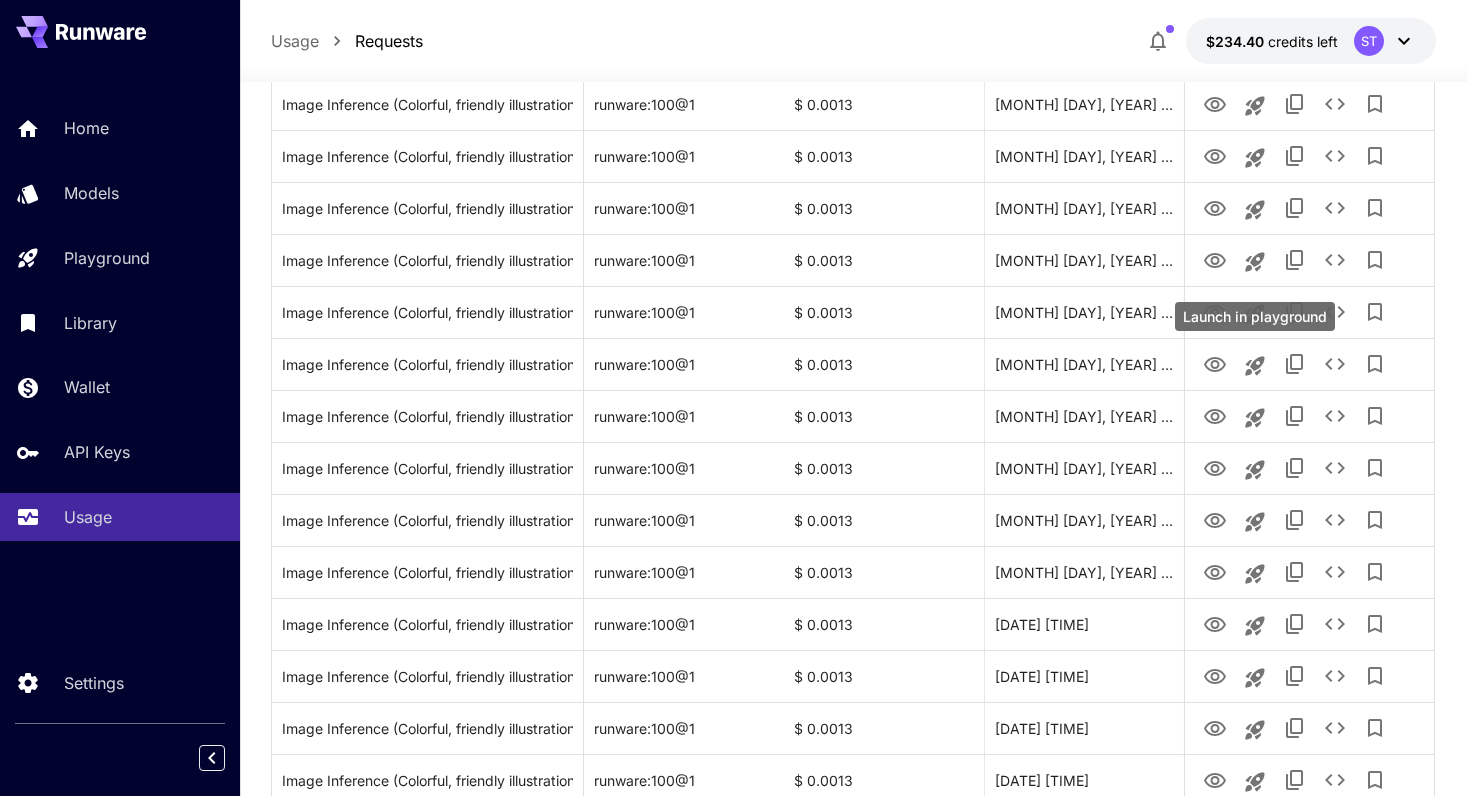 scroll, scrollTop: 1035, scrollLeft: 0, axis: vertical 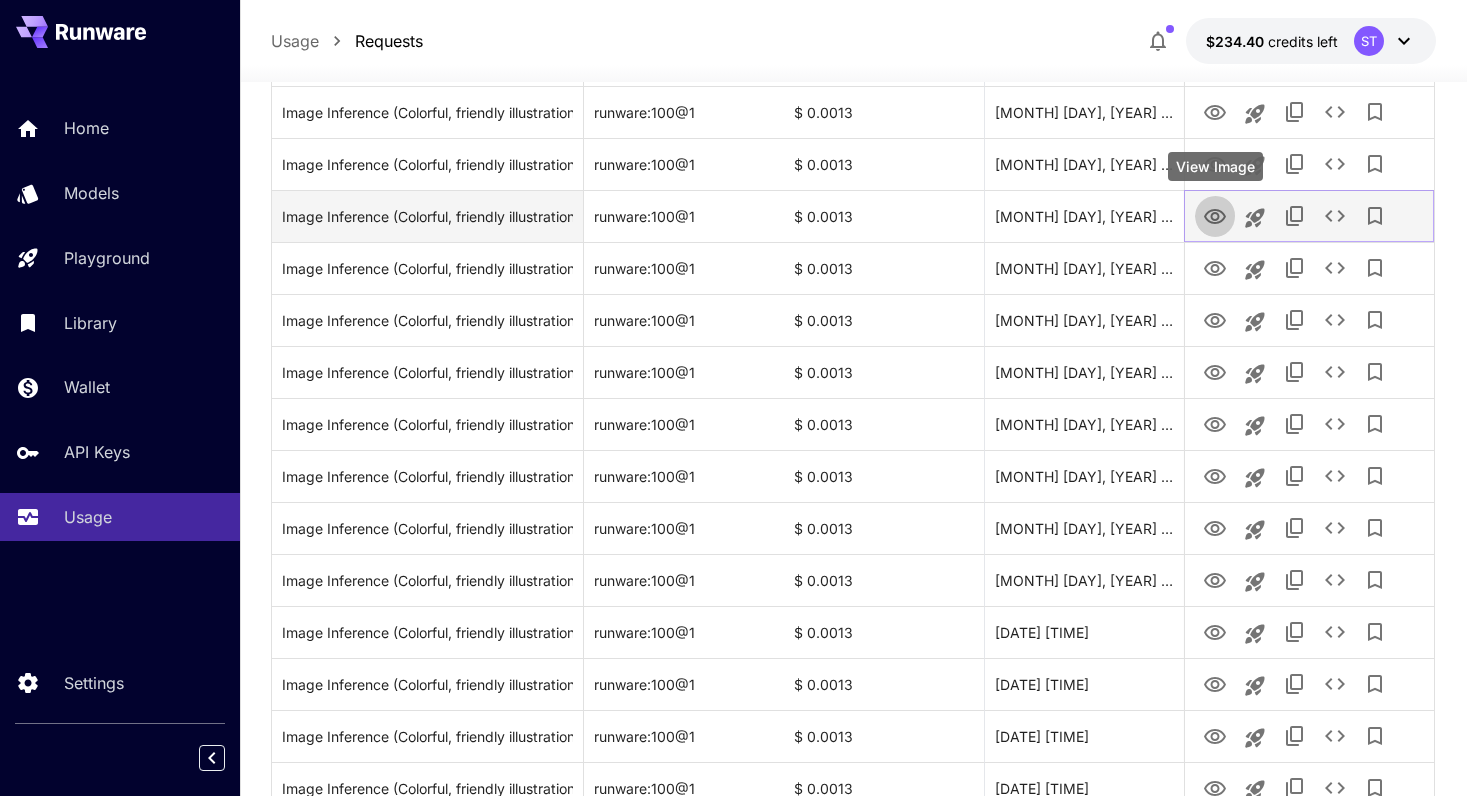 click 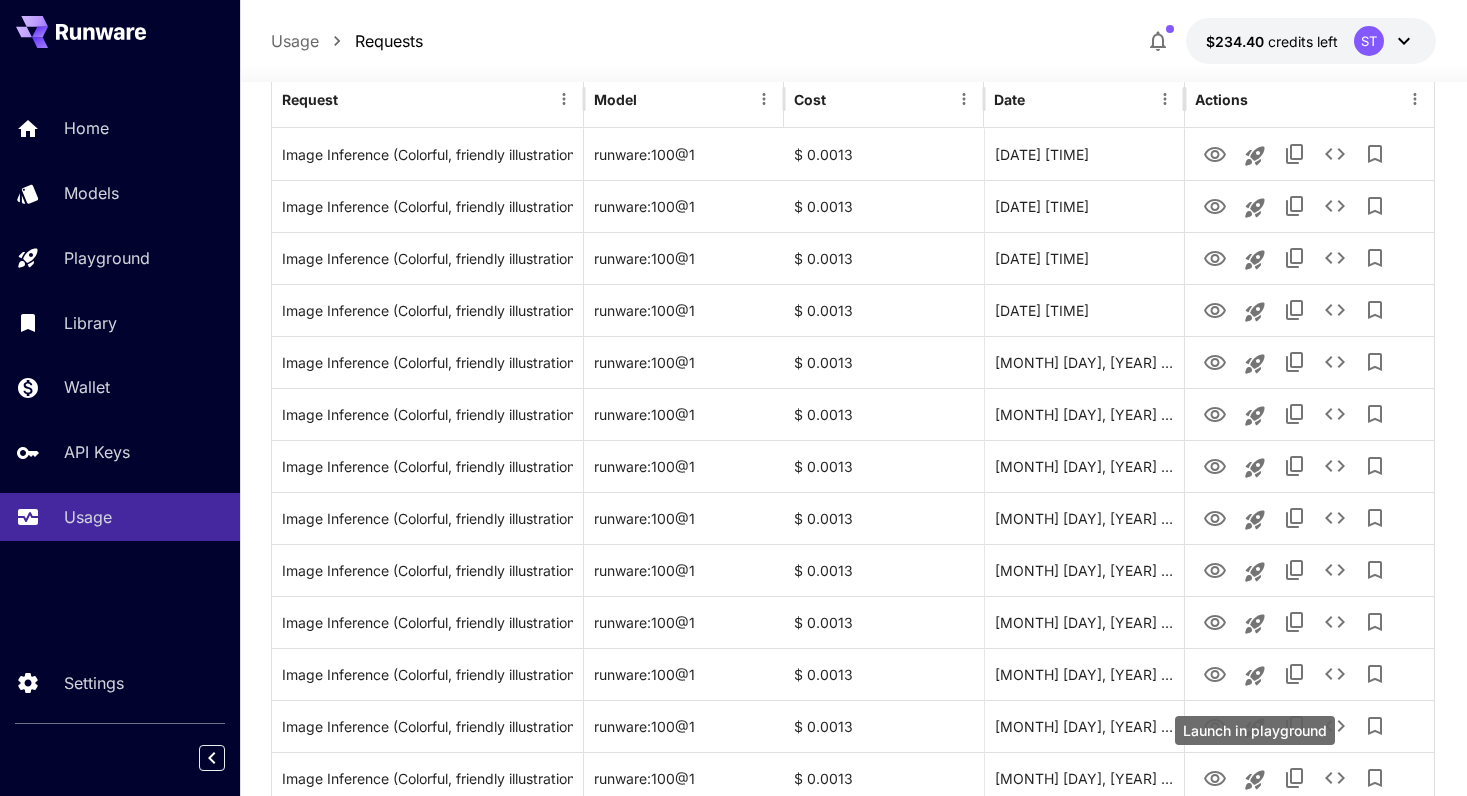 scroll, scrollTop: 0, scrollLeft: 0, axis: both 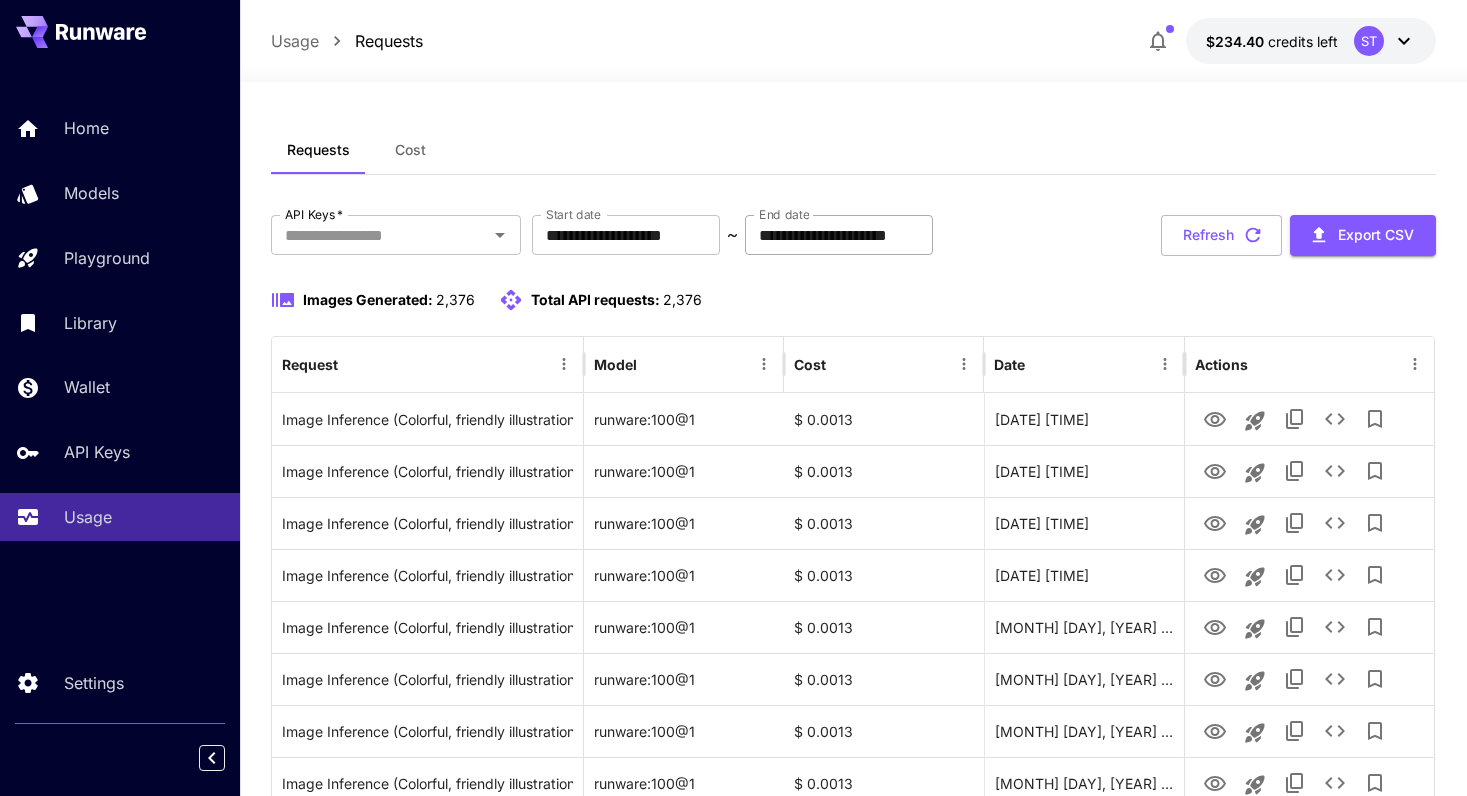 click on "**********" at bounding box center (839, 235) 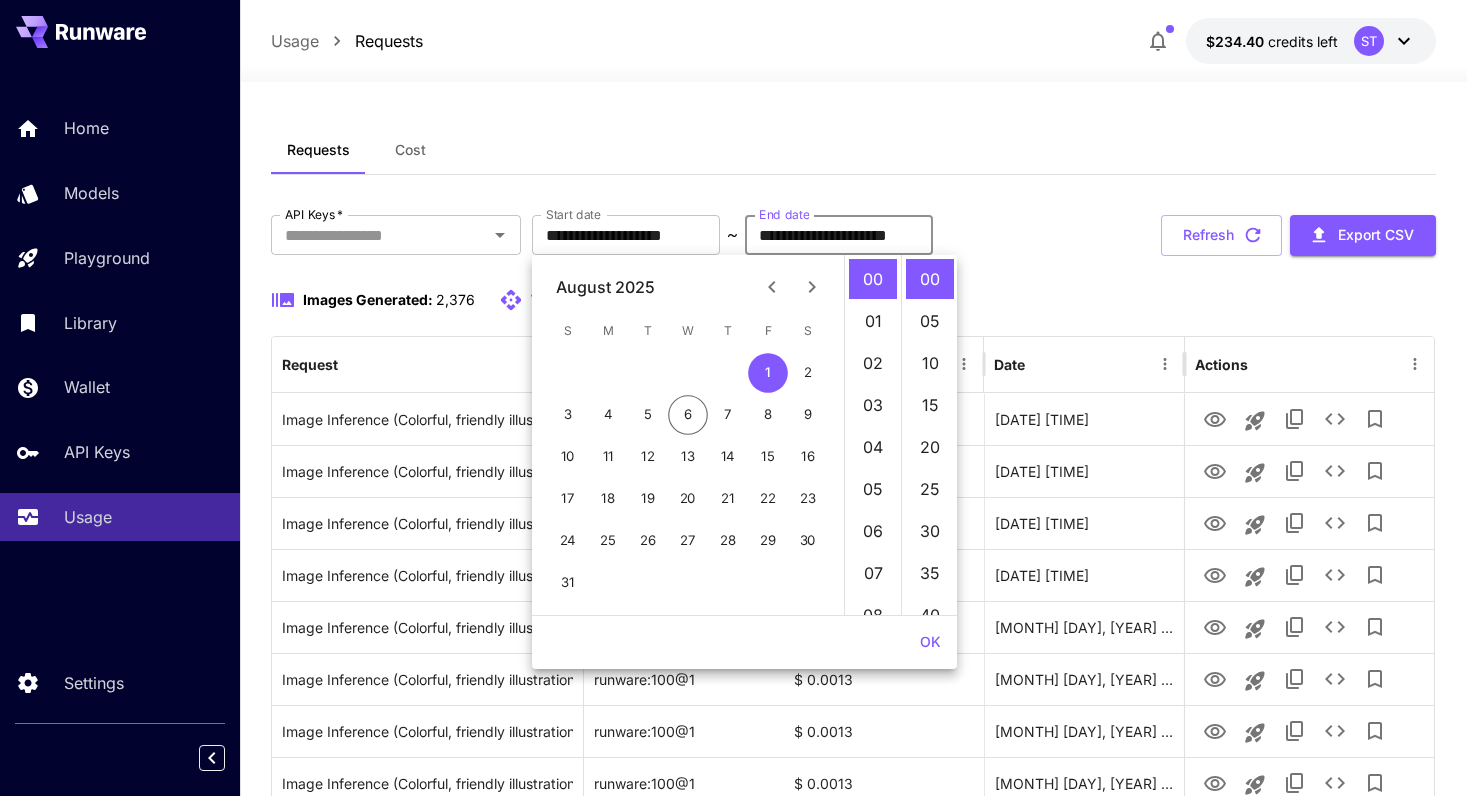 click 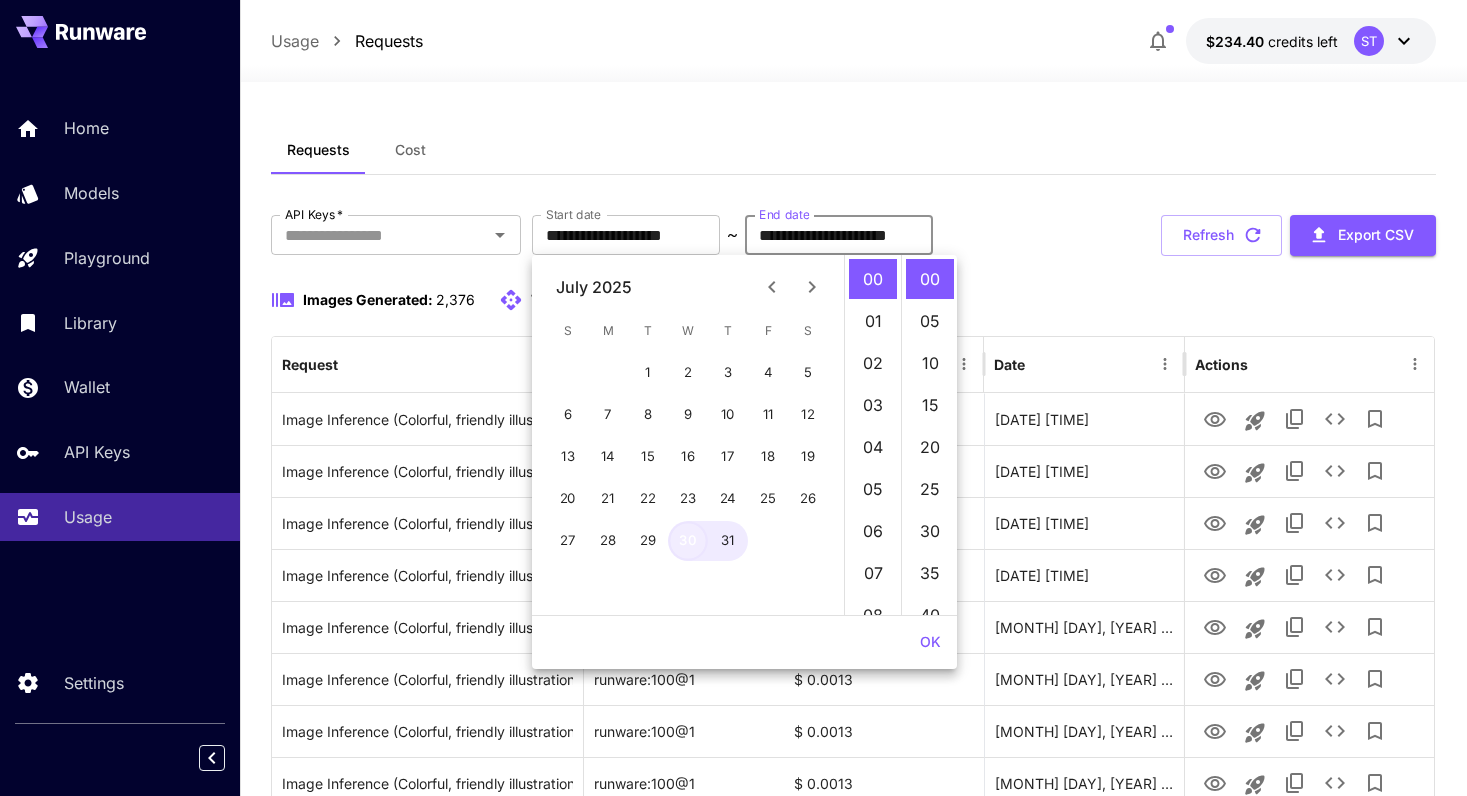 click on "30" at bounding box center (688, 541) 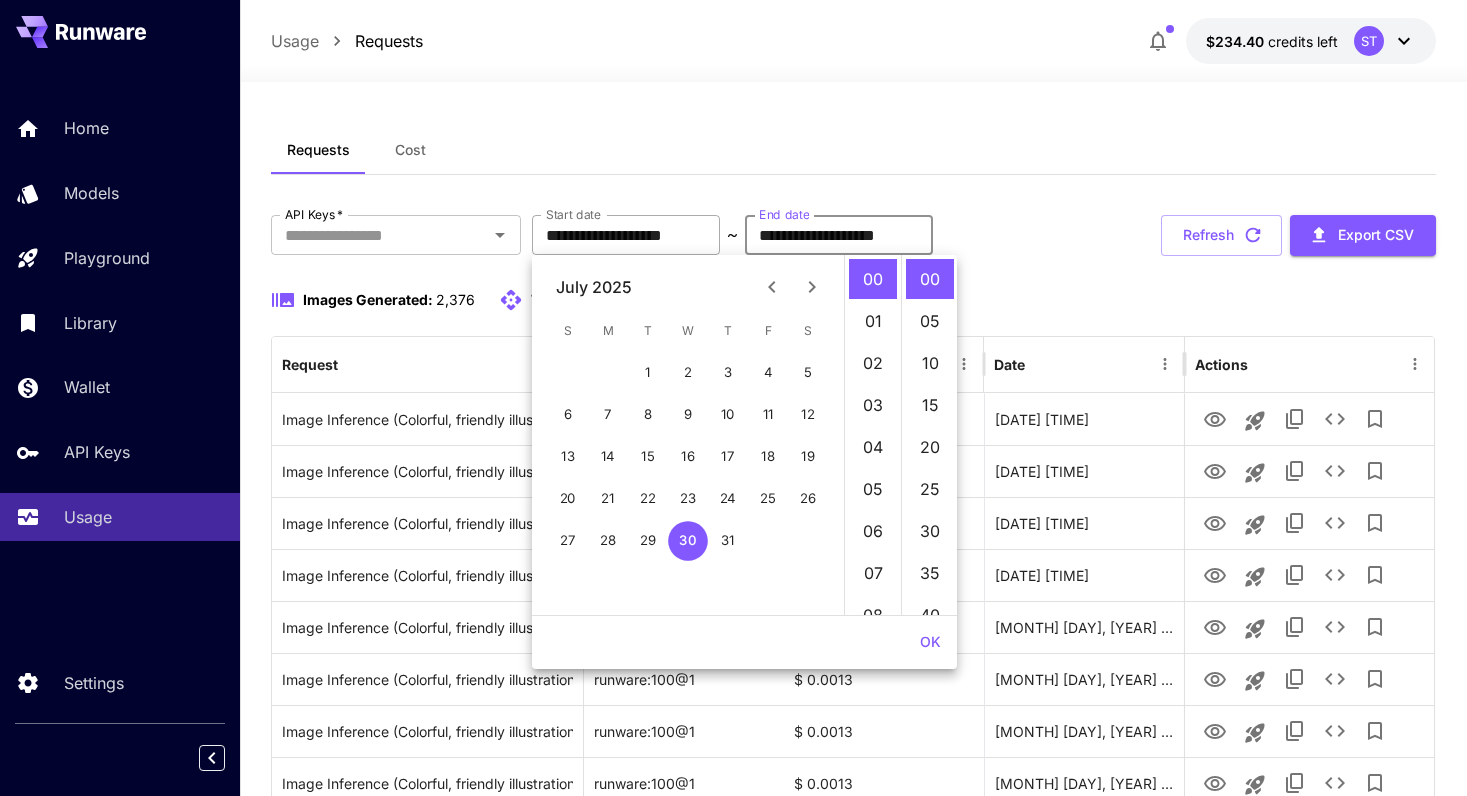 click on "**********" at bounding box center [626, 235] 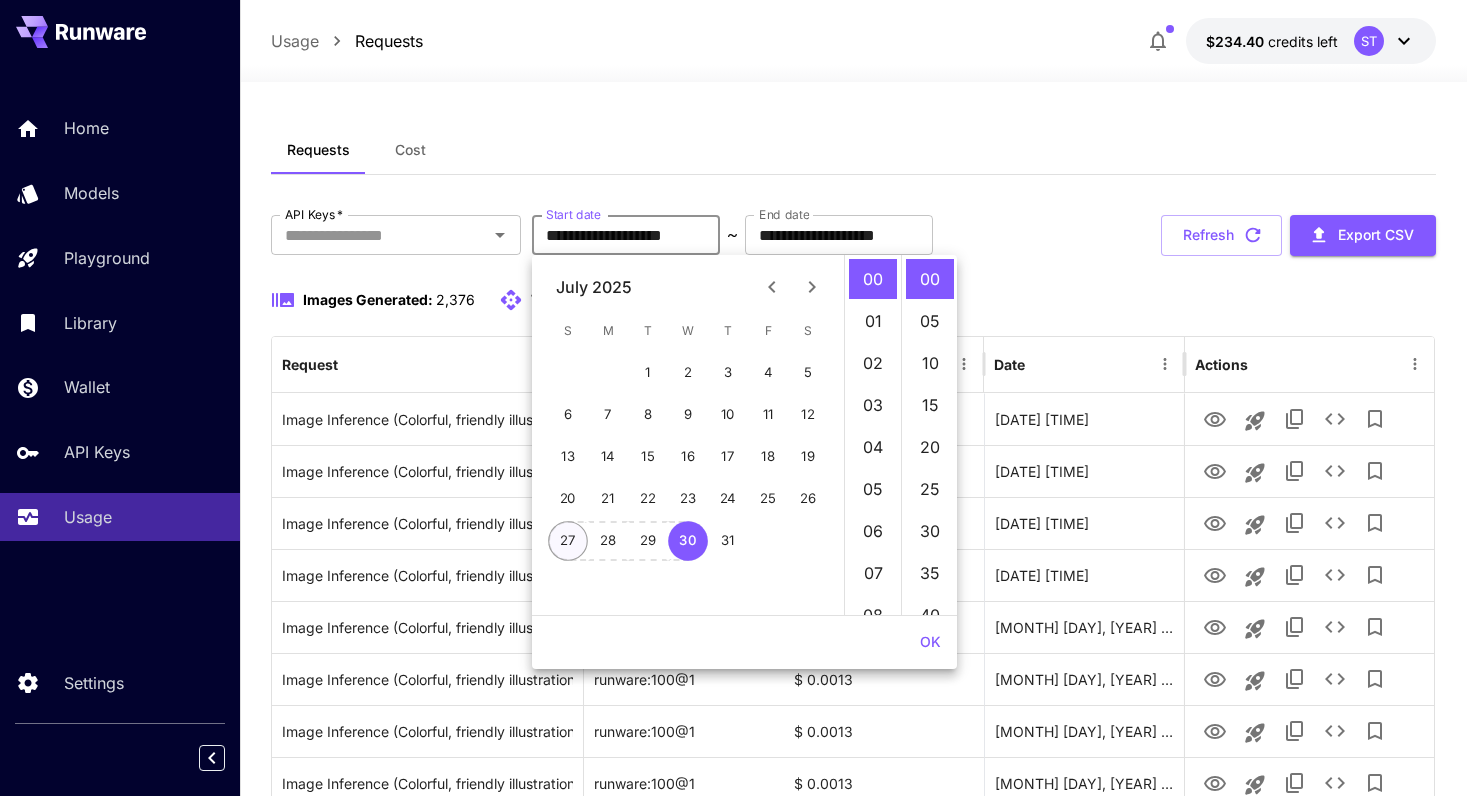 click on "27" at bounding box center (568, 541) 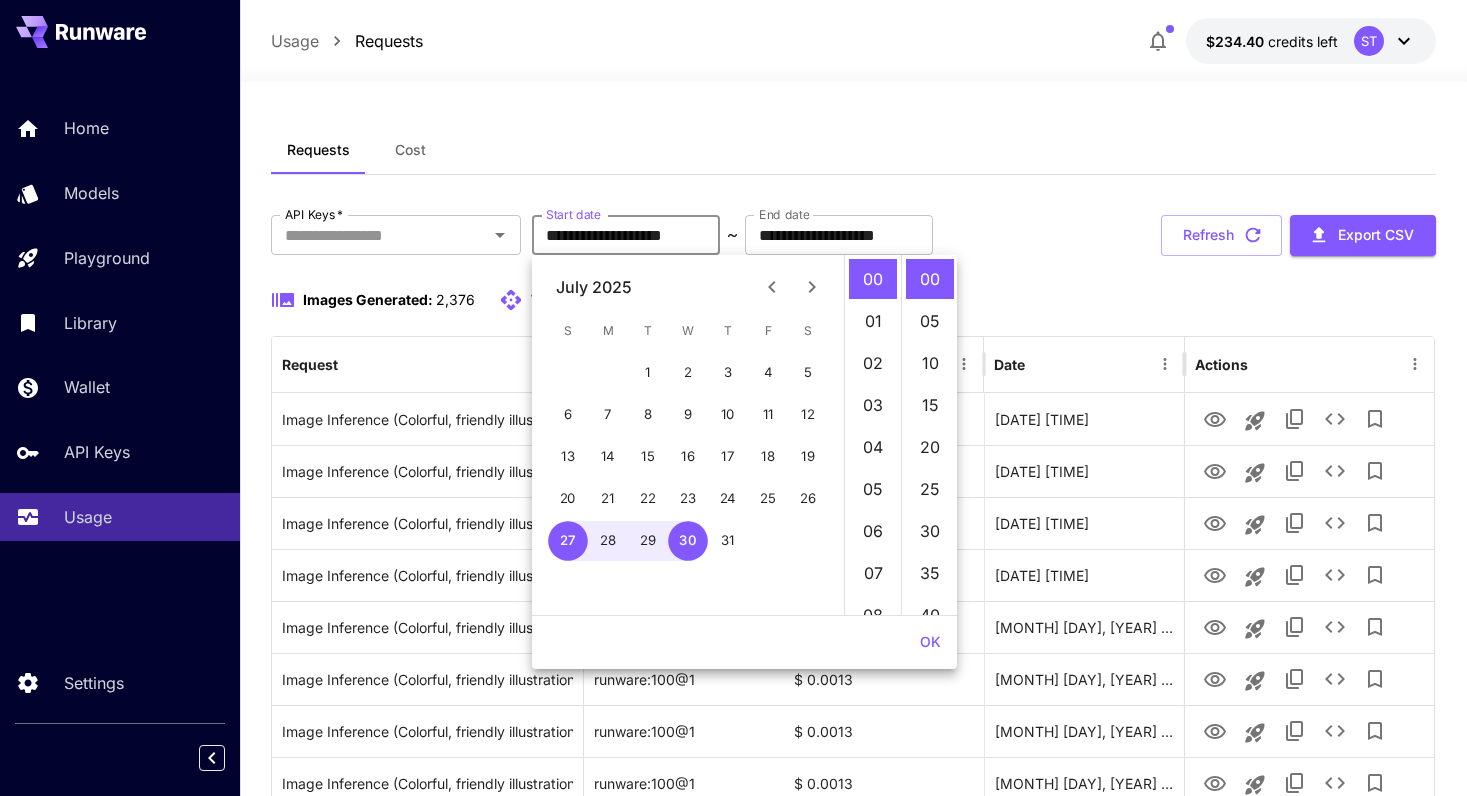 click on "**********" at bounding box center (854, 235) 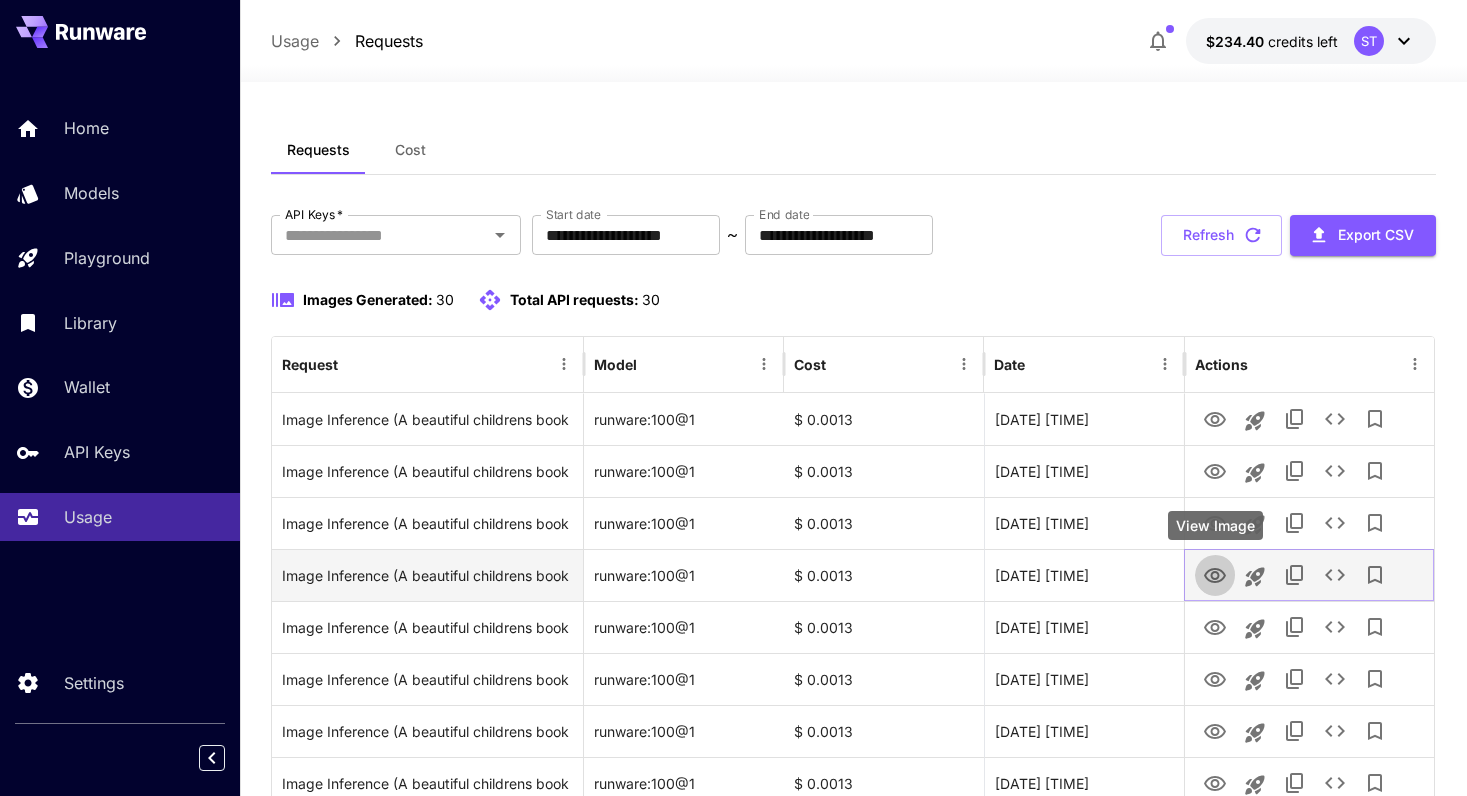 click 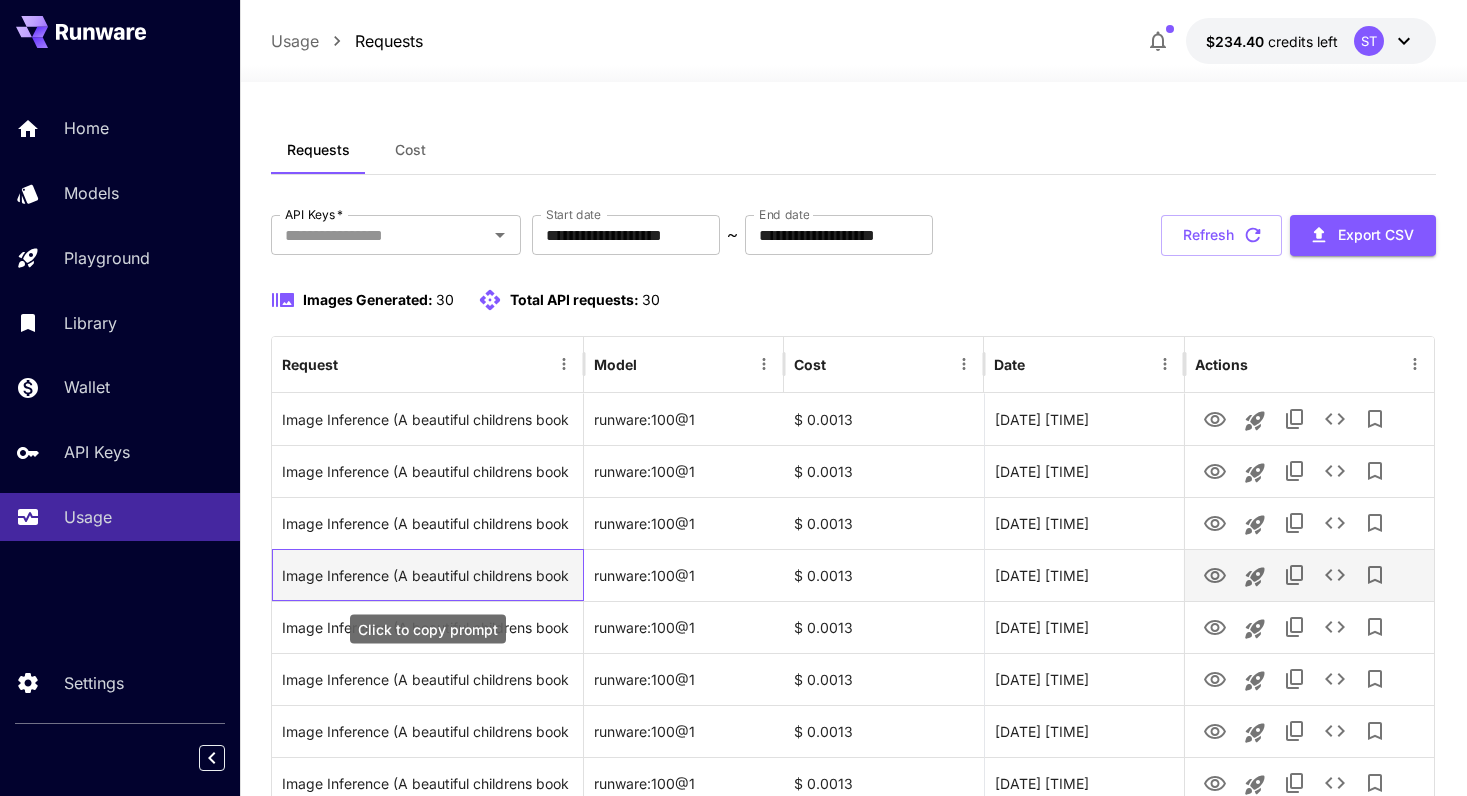 click on "Image Inference (A beautiful childrens book illustration depicting the scene where young girl named [FIRST] with dark skin helping each other in the setting described in the story based on this story context: their first mission involved helping an elderly man... with a happy and cheerful atmosphere, warm earth tones and natural colors, contemporary childrens book art style, appealing to all children regardless of gender, diverse and inclusive, safe and wholesome content, high quality professional artwork)" at bounding box center [428, 575] 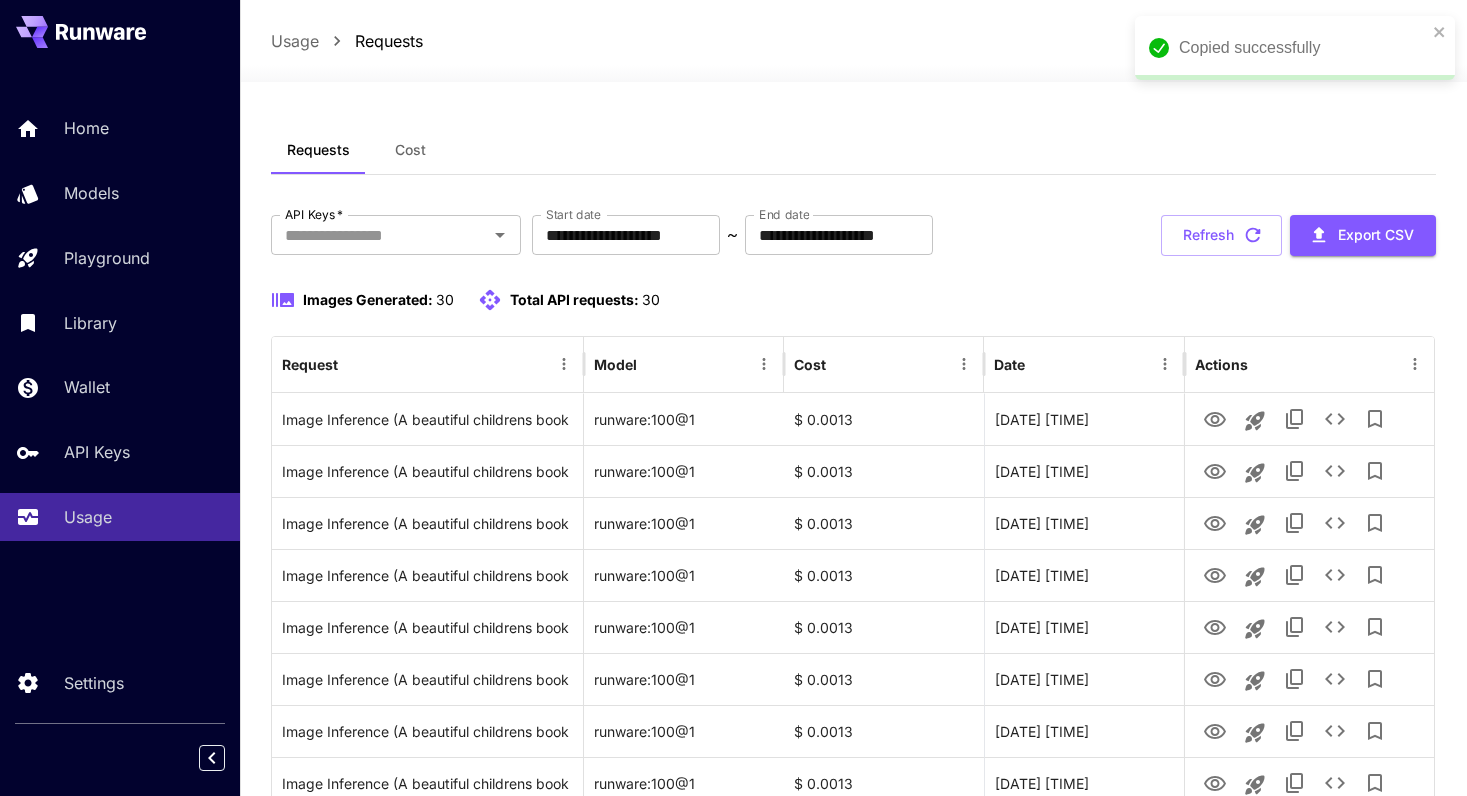 click on "**********" at bounding box center (854, 1074) 